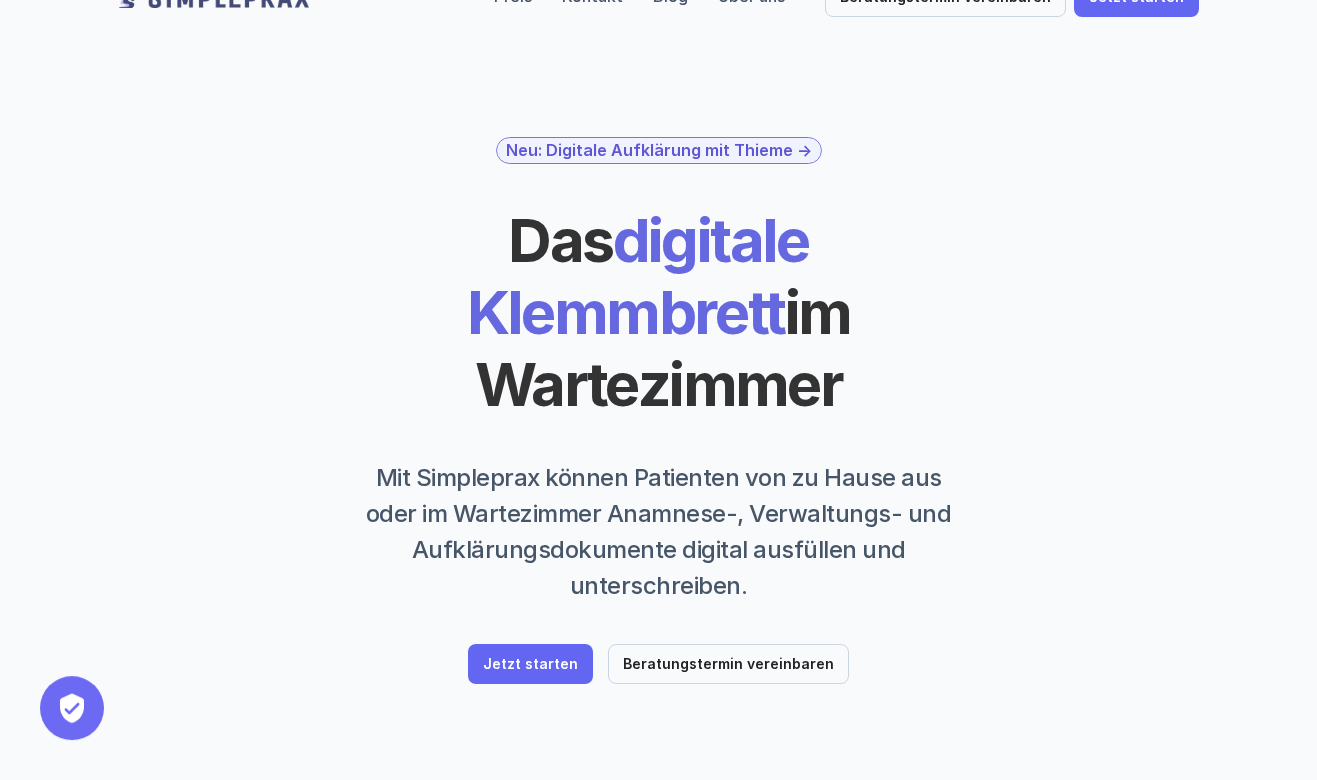 scroll, scrollTop: 108, scrollLeft: 0, axis: vertical 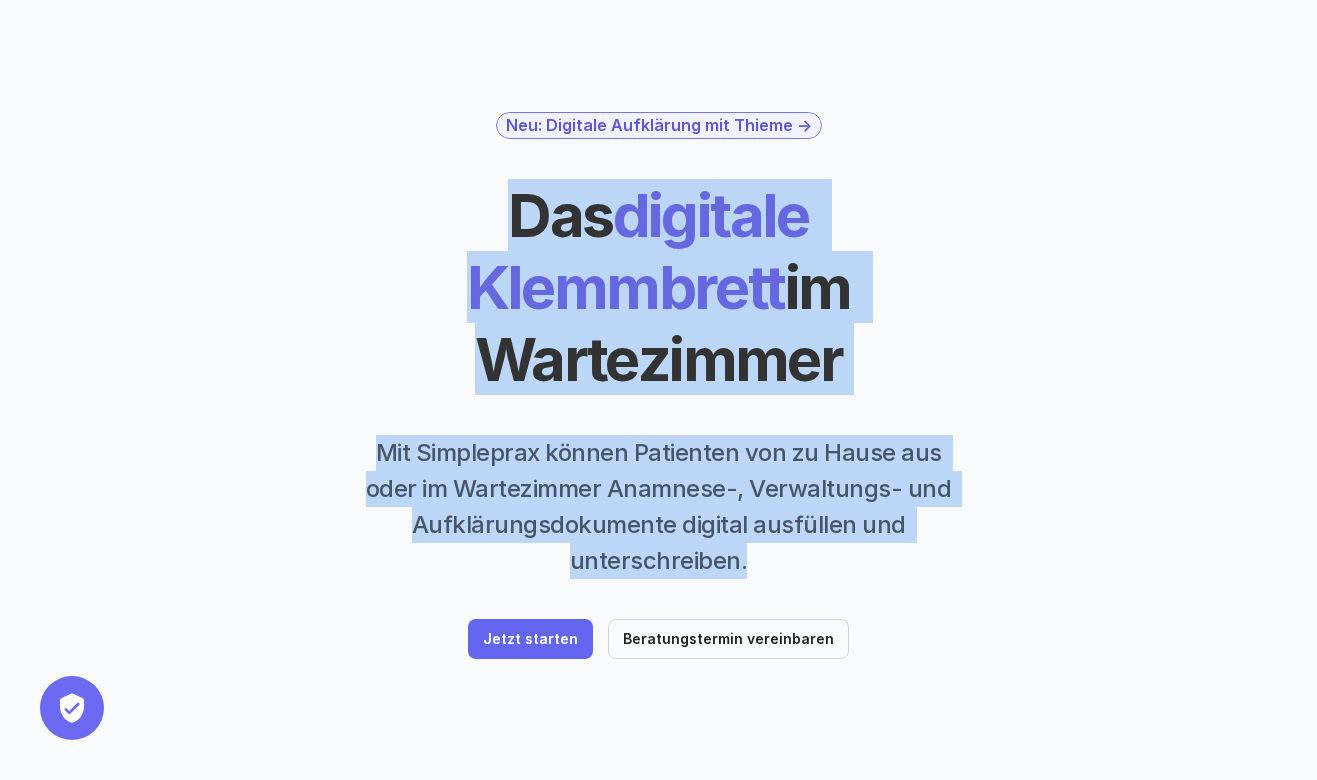drag, startPoint x: 322, startPoint y: 200, endPoint x: 807, endPoint y: 497, distance: 568.7126 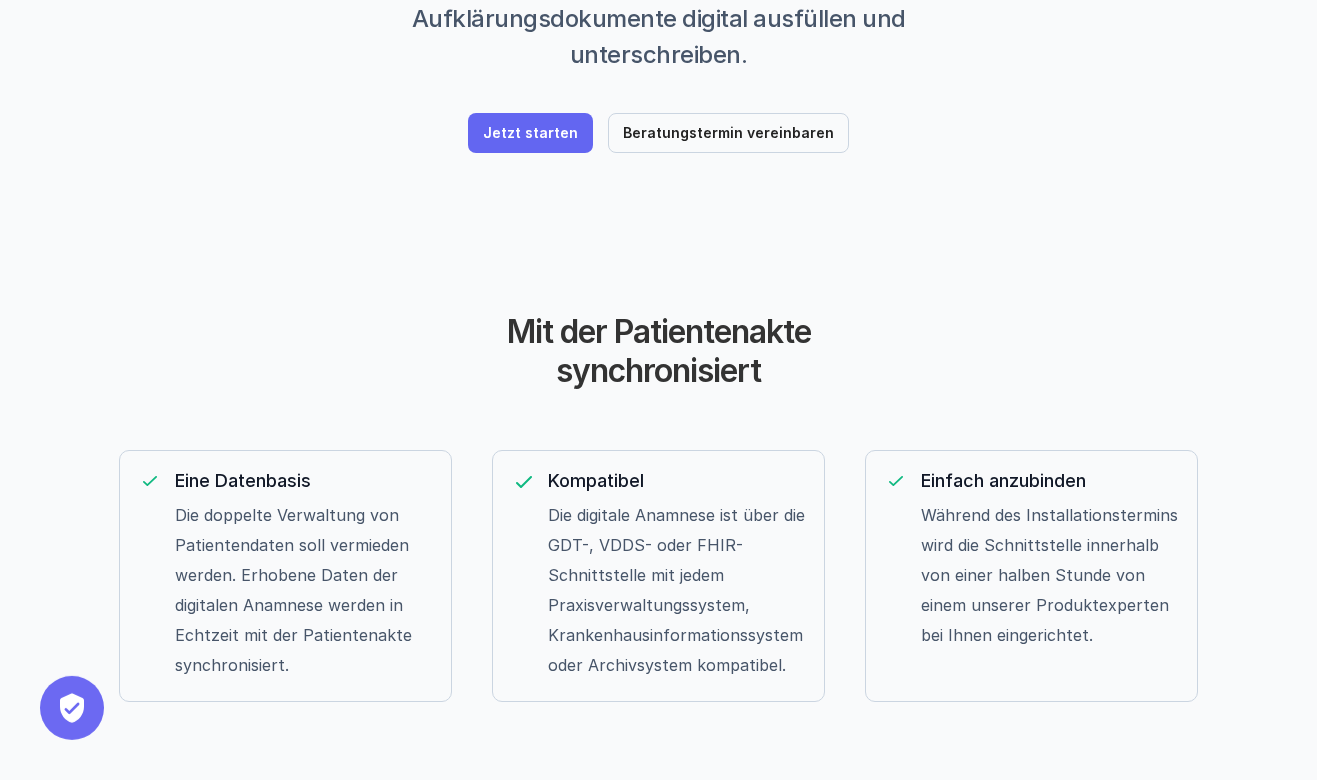 scroll, scrollTop: 648, scrollLeft: 0, axis: vertical 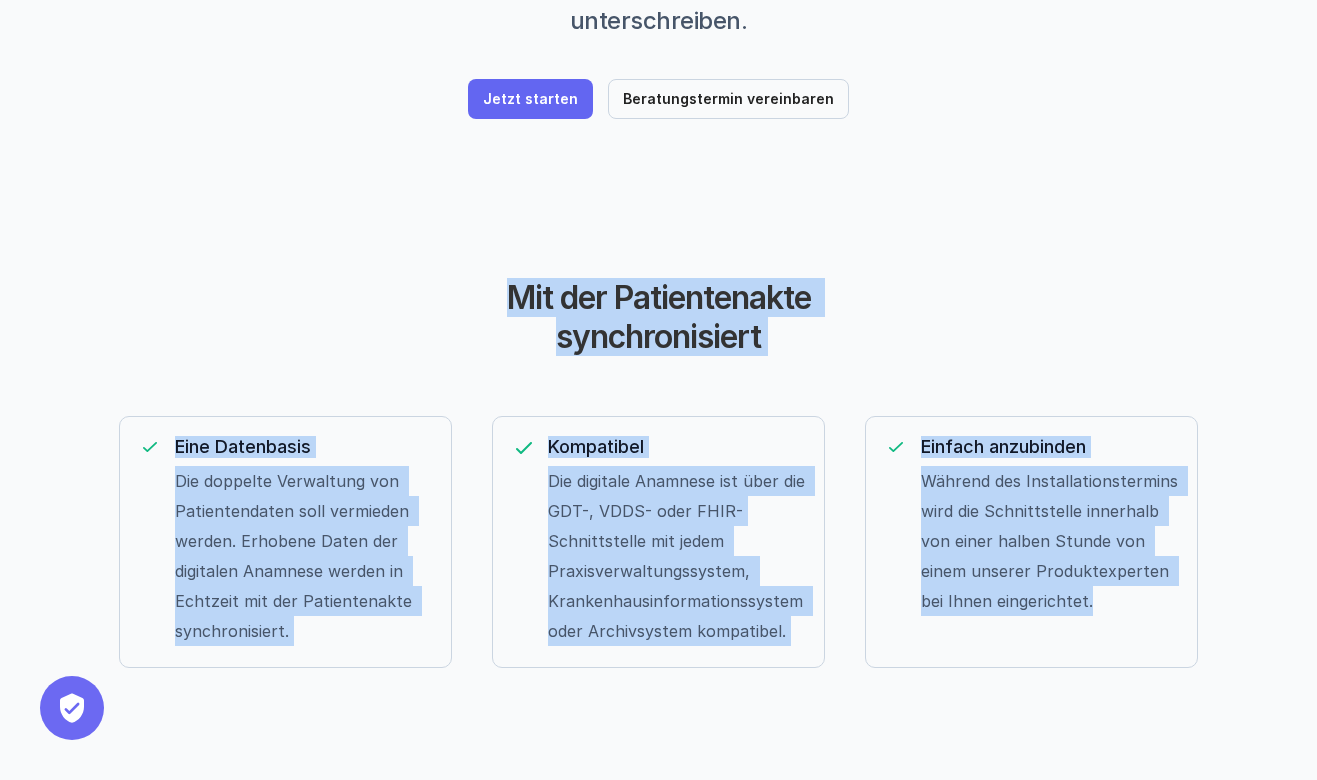 drag, startPoint x: 500, startPoint y: 214, endPoint x: 1158, endPoint y: 573, distance: 749.56323 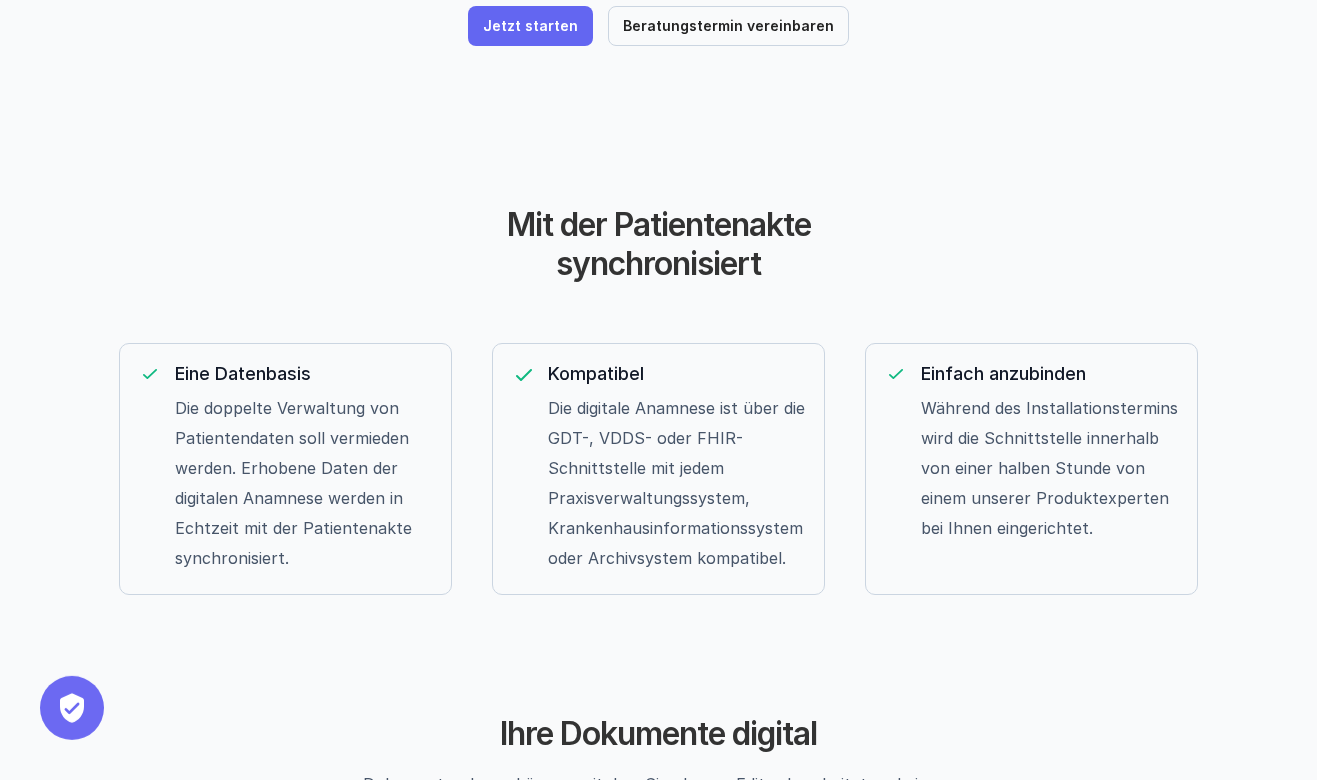 scroll, scrollTop: 756, scrollLeft: 0, axis: vertical 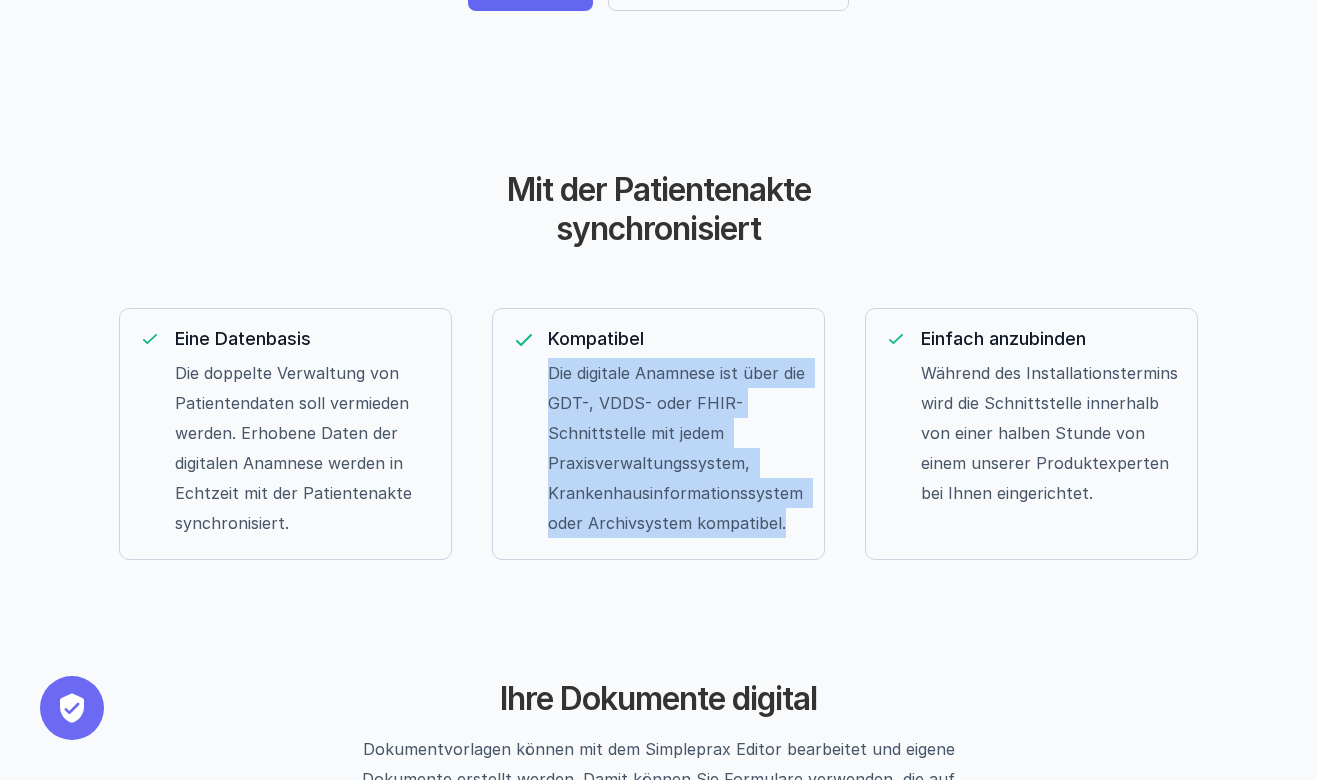 drag, startPoint x: 548, startPoint y: 297, endPoint x: 803, endPoint y: 453, distance: 298.9331 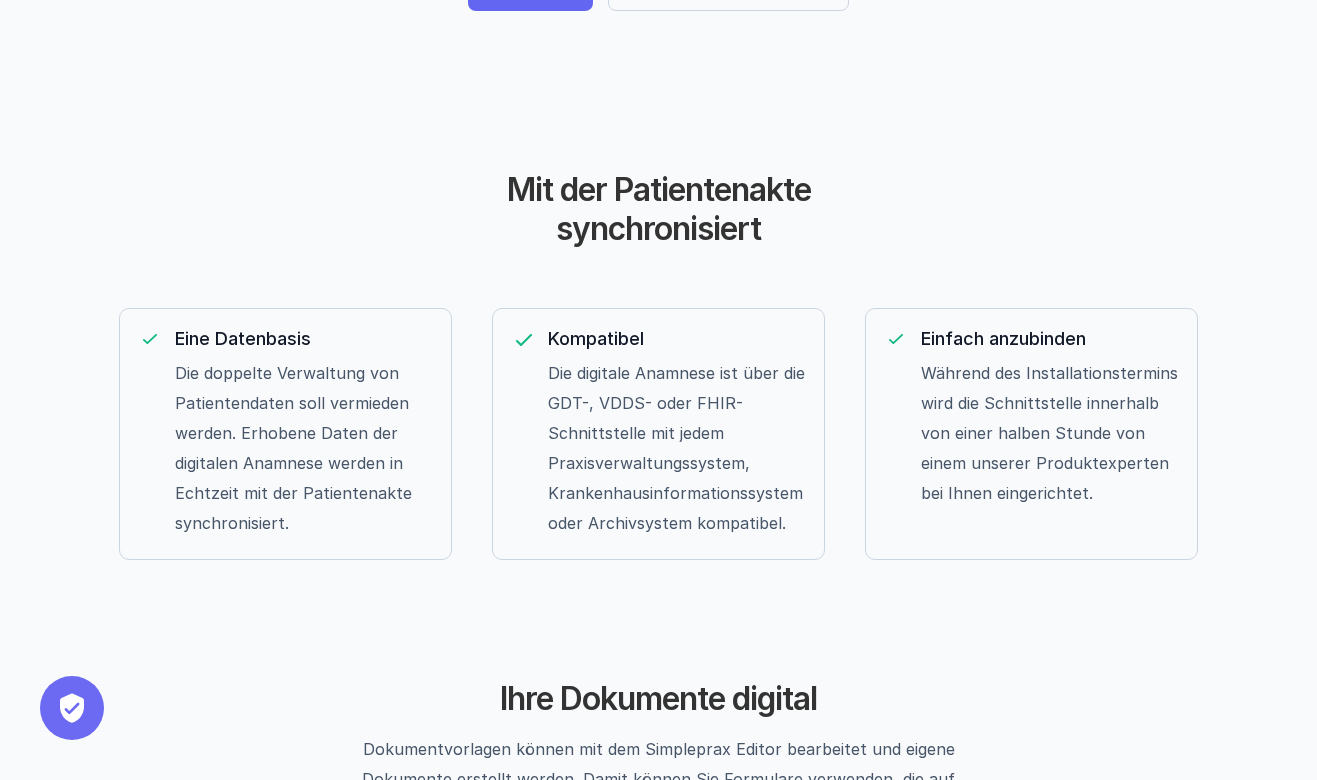 click on "Die digitale Anamnese ist über die GDT-, VDDS- oder FHIR-Schnittstelle mit jedem Praxisverwaltungssystem, Krankenhausinformationssystem oder Archivsystem kompatibel." at bounding box center (676, 448) 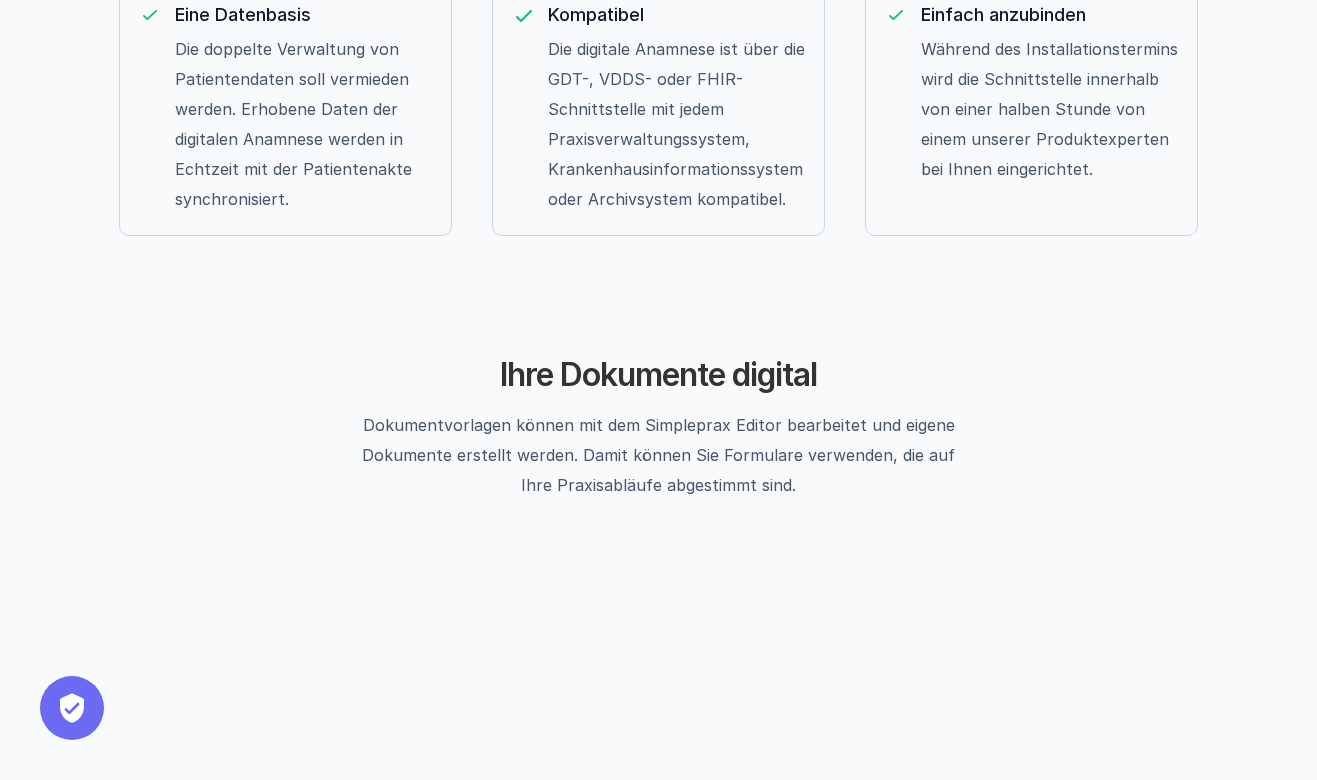 scroll, scrollTop: 1188, scrollLeft: 0, axis: vertical 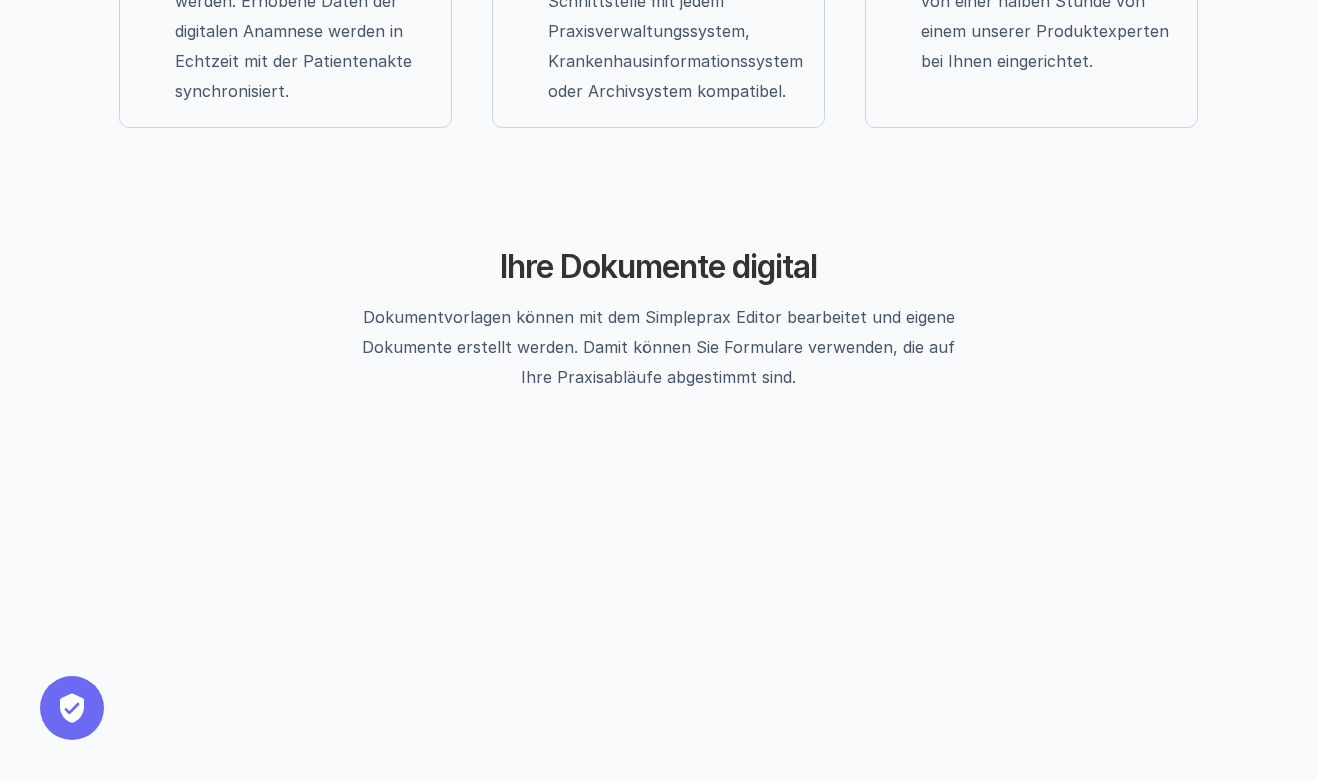 click on "Dokumentvorlagen können mit dem Simpleprax Editor bearbeitet und eigene Dokumente erstellt werden. Damit können Sie Formulare verwenden, die auf Ihre Praxisabläufe abgestimmt sind." at bounding box center (658, 347) 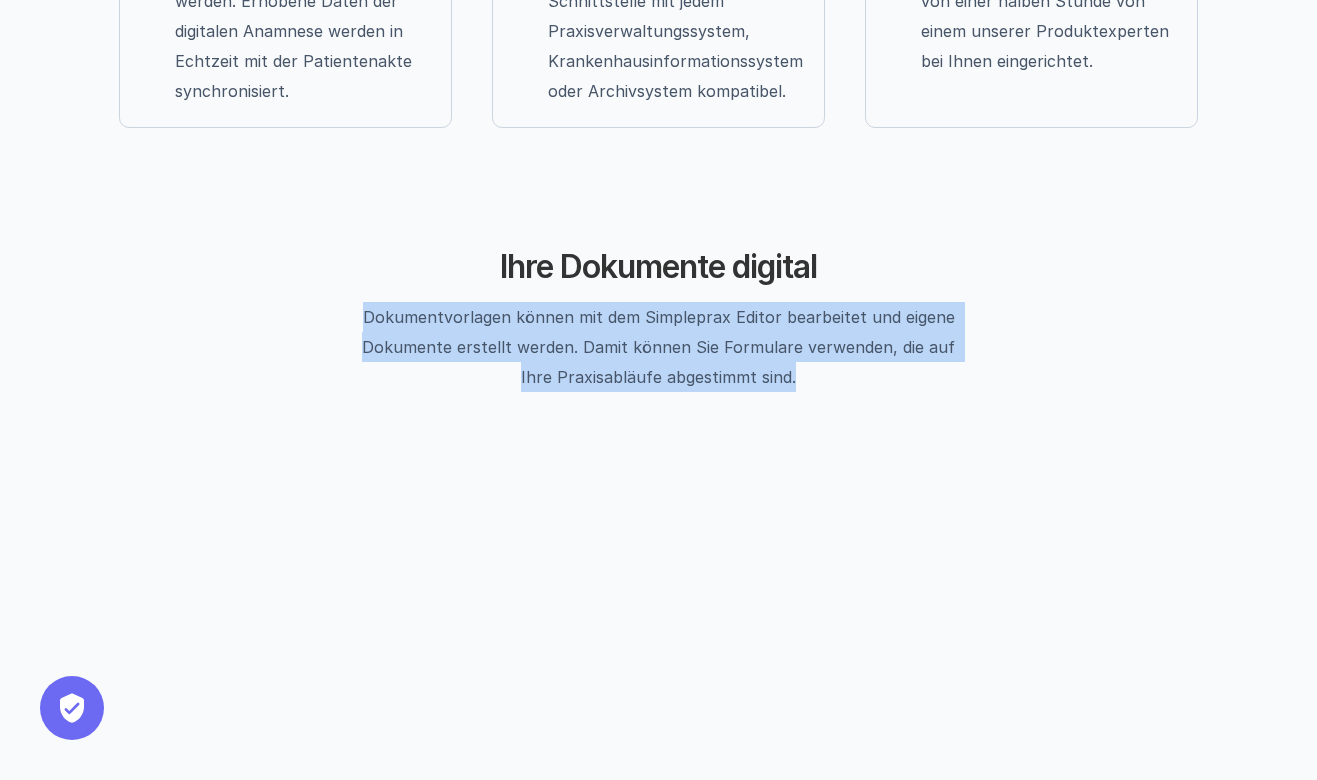 drag, startPoint x: 369, startPoint y: 243, endPoint x: 813, endPoint y: 316, distance: 449.96112 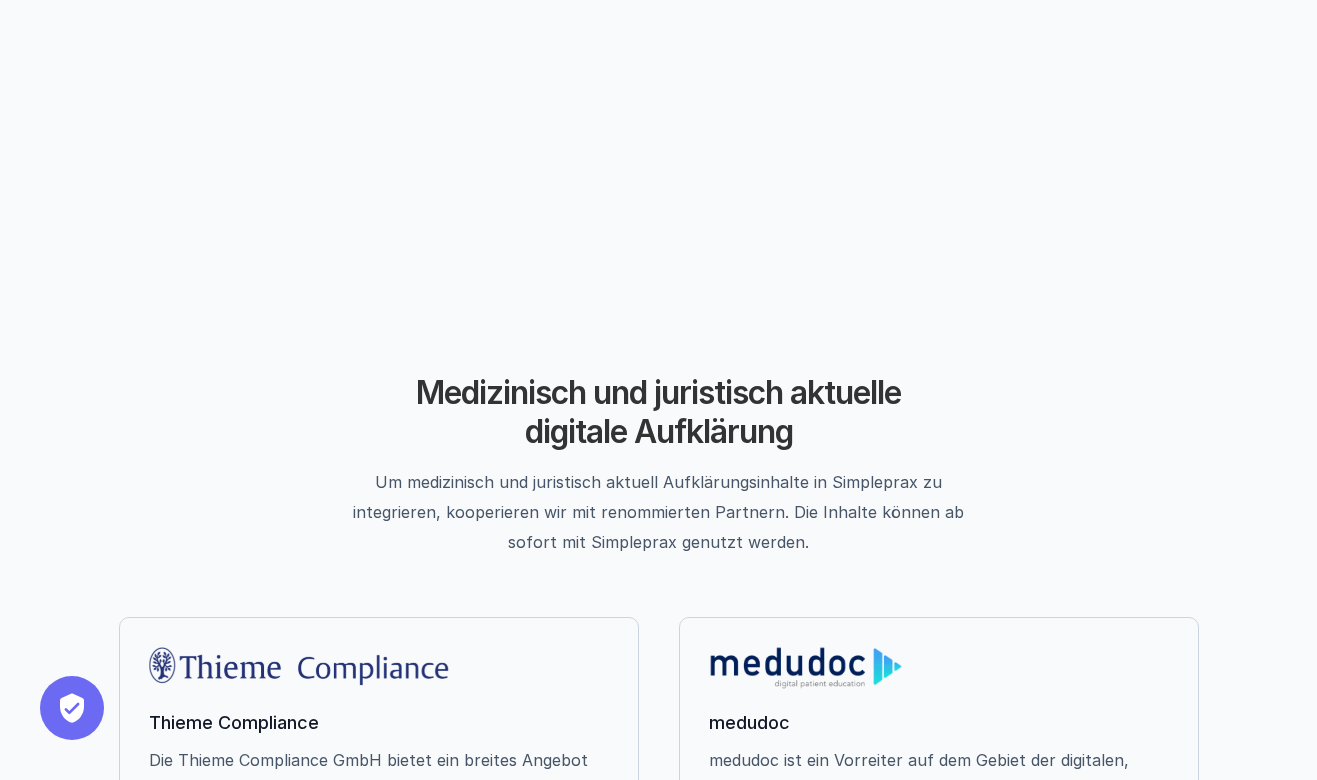 scroll, scrollTop: 2376, scrollLeft: 0, axis: vertical 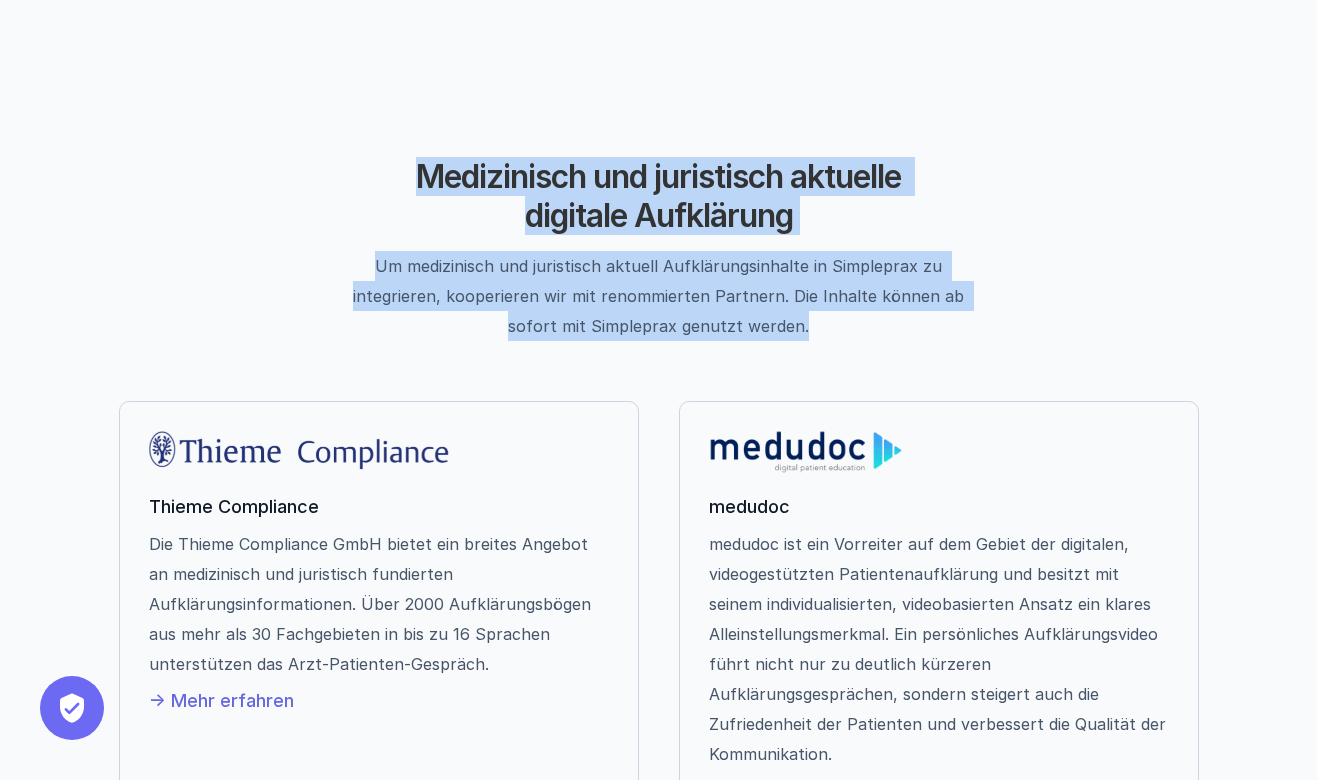 drag, startPoint x: 412, startPoint y: 197, endPoint x: 832, endPoint y: 360, distance: 450.5208 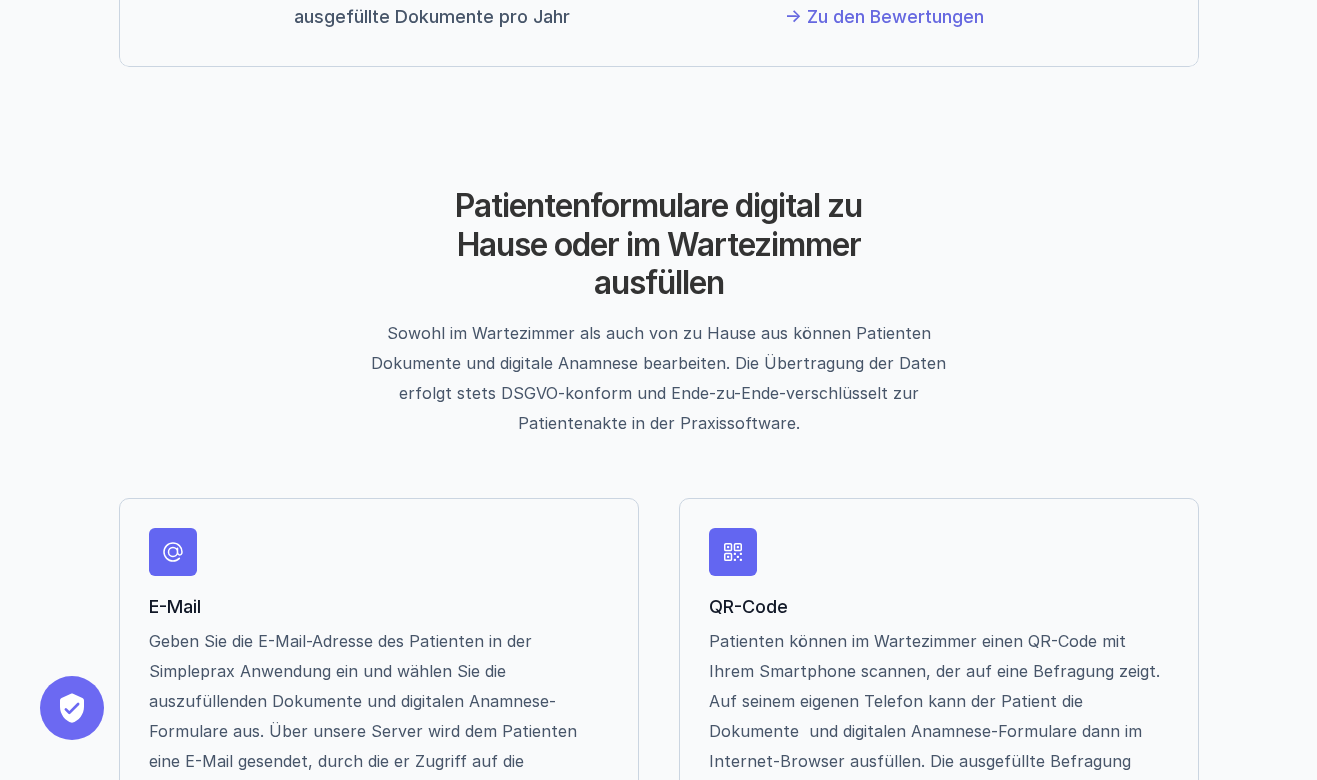 scroll, scrollTop: 3348, scrollLeft: 0, axis: vertical 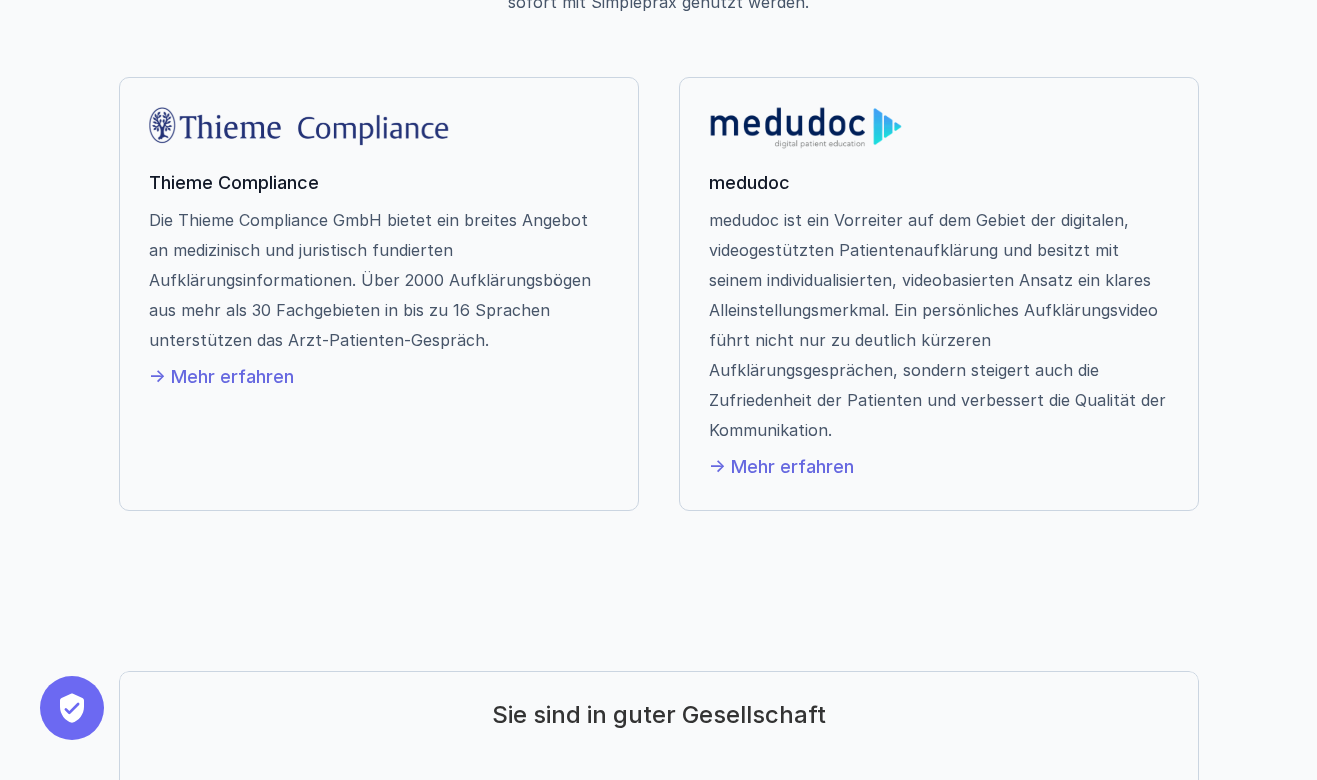 click on "-> Mehr erfahren" at bounding box center [221, 377] 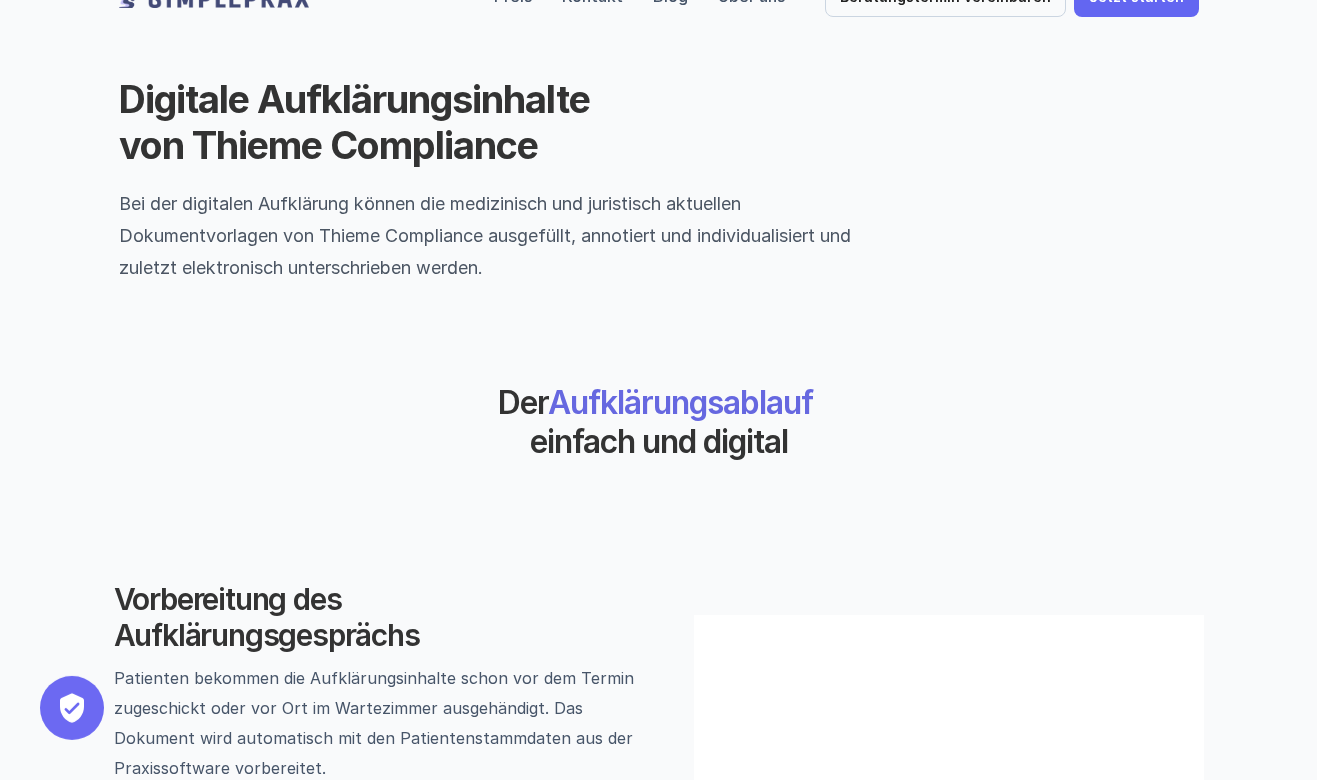 scroll, scrollTop: 0, scrollLeft: 0, axis: both 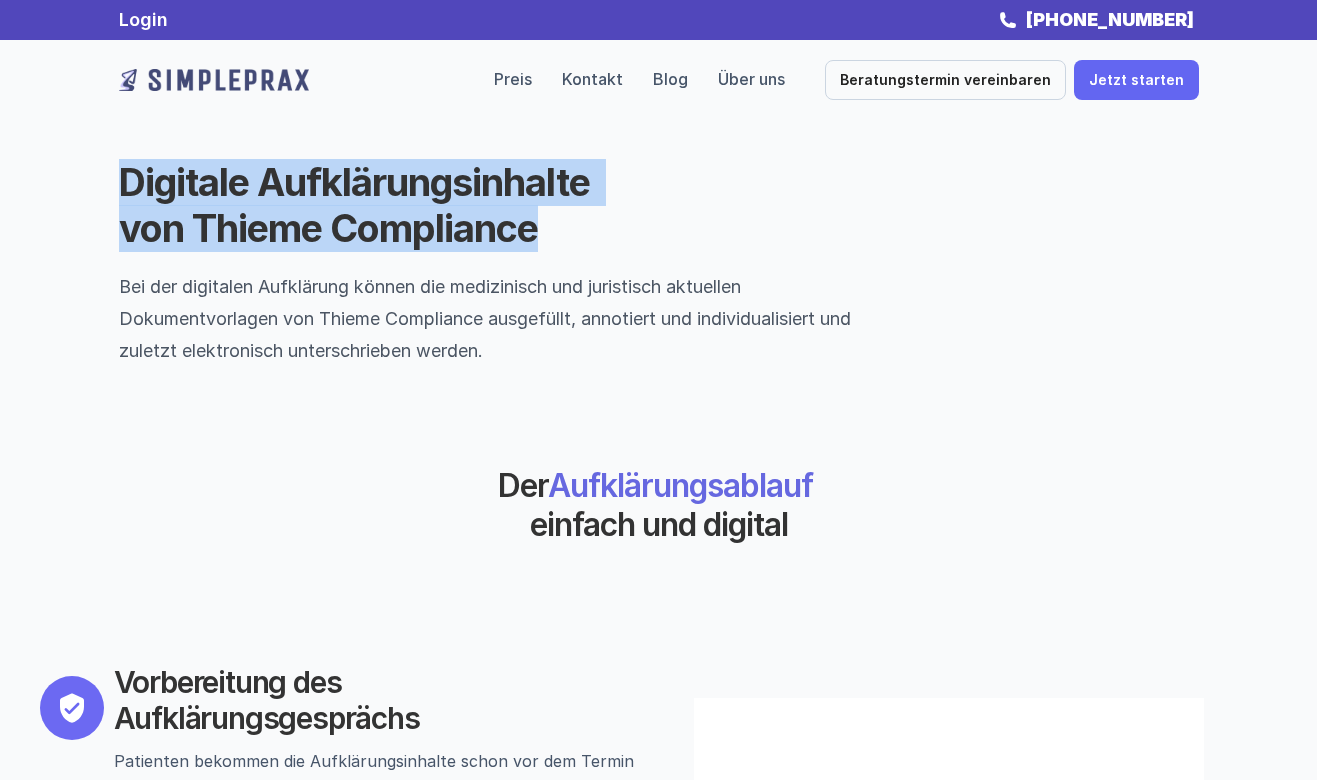 drag, startPoint x: 126, startPoint y: 175, endPoint x: 450, endPoint y: 213, distance: 326.2208 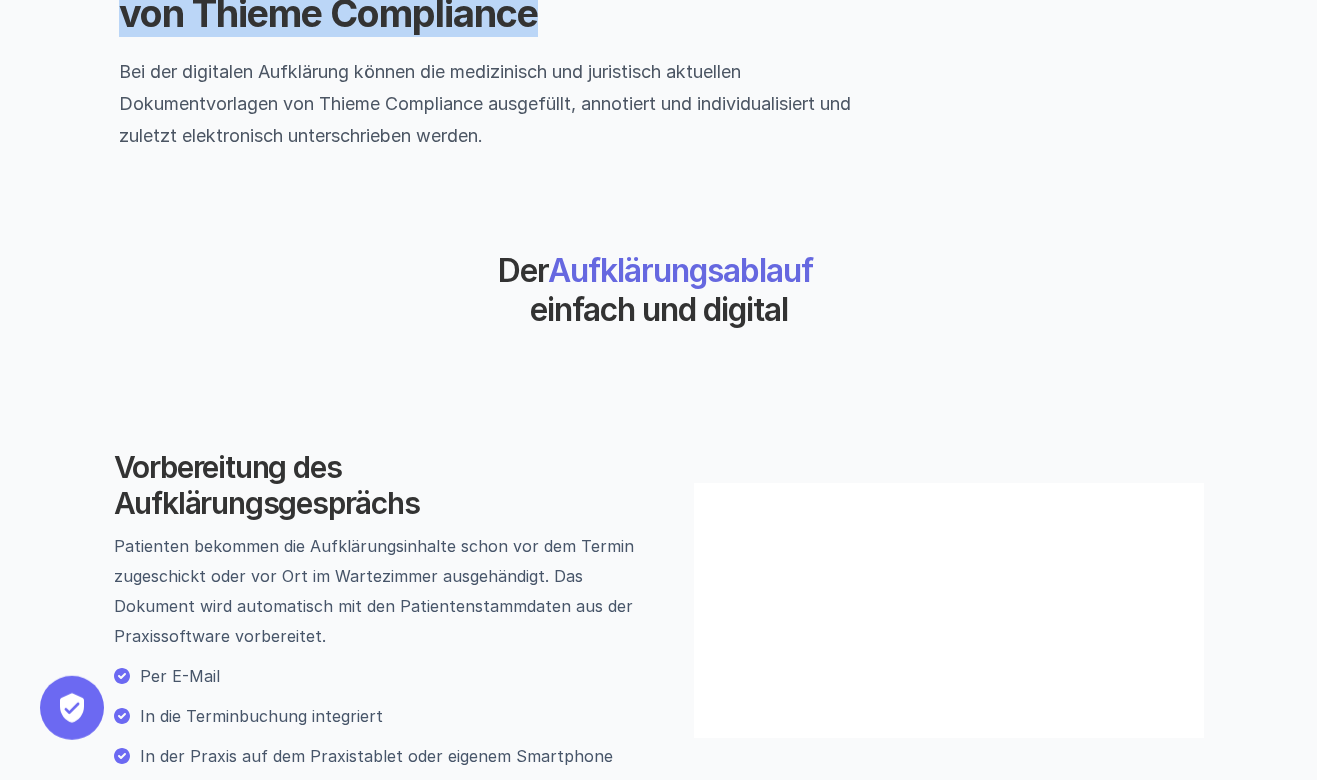 scroll, scrollTop: 216, scrollLeft: 0, axis: vertical 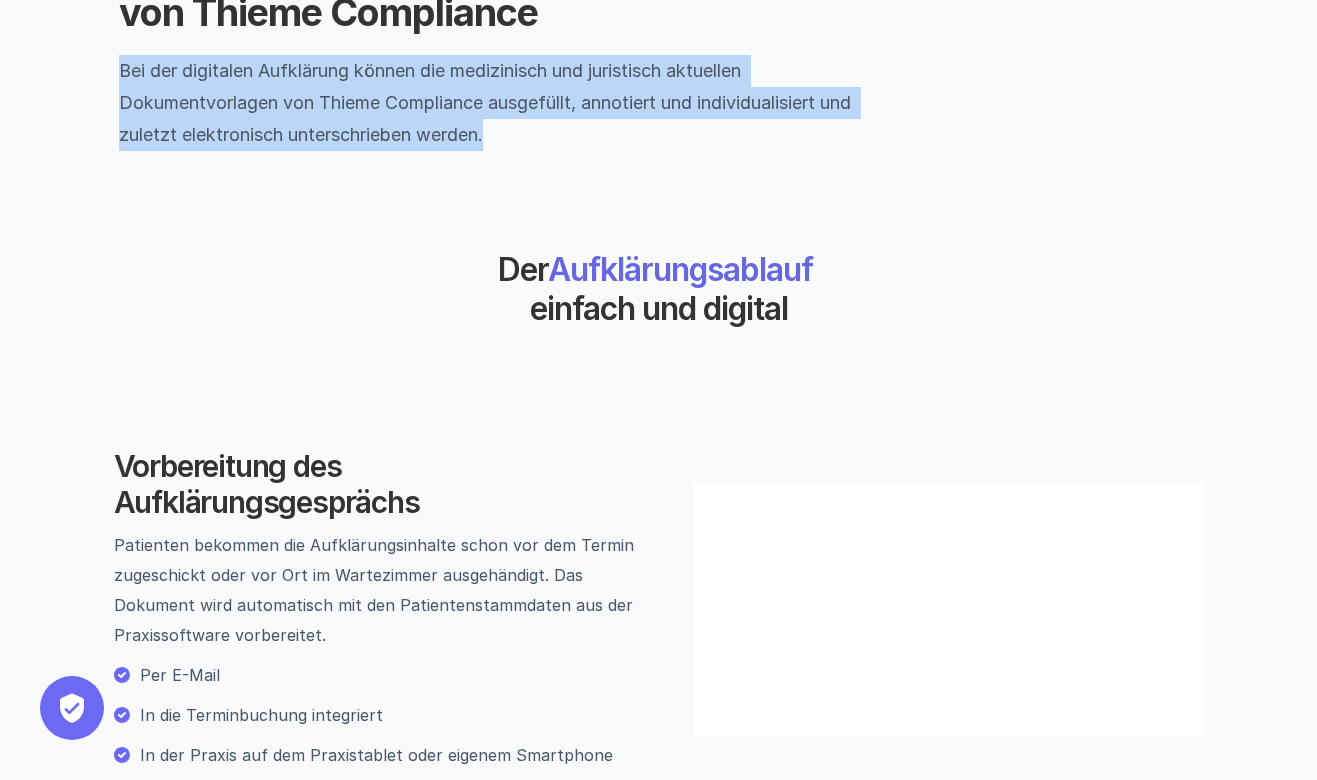 drag, startPoint x: 114, startPoint y: 65, endPoint x: 534, endPoint y: 131, distance: 425.15408 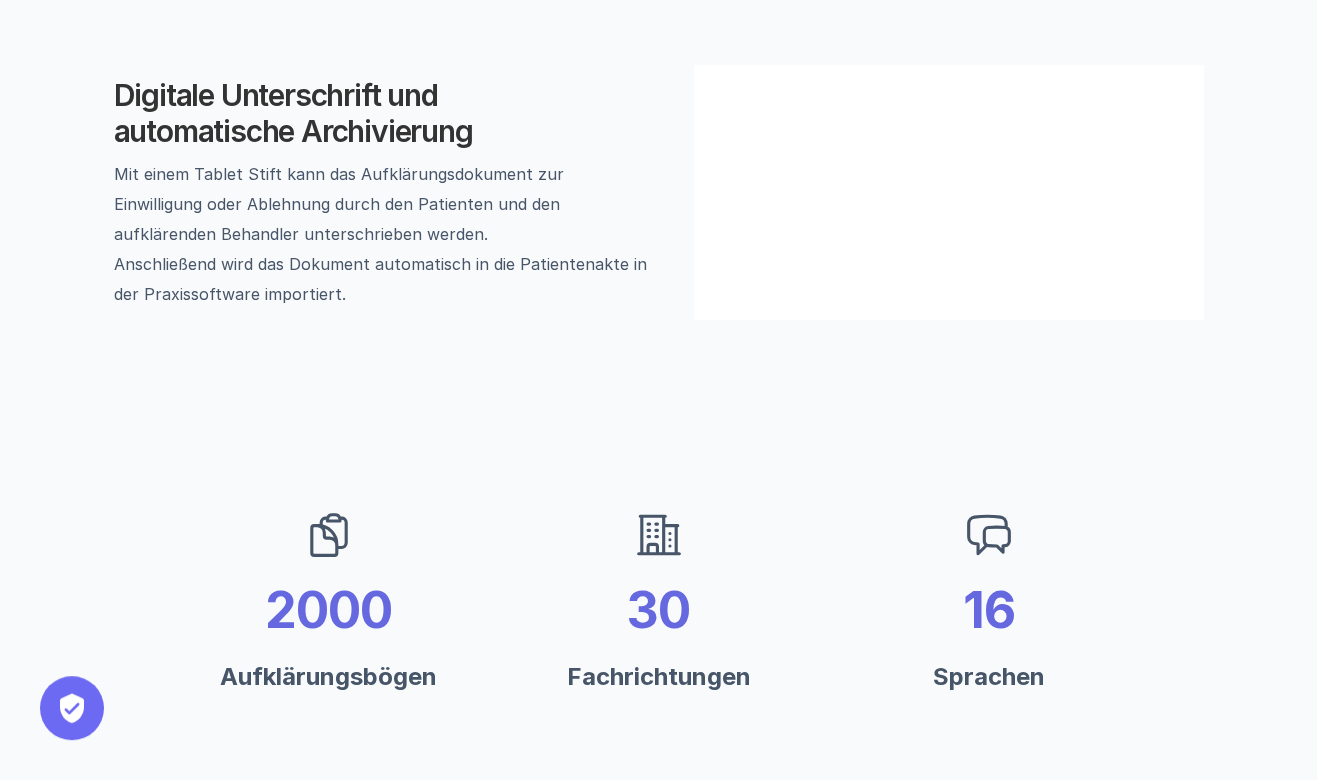 scroll, scrollTop: 1441, scrollLeft: 0, axis: vertical 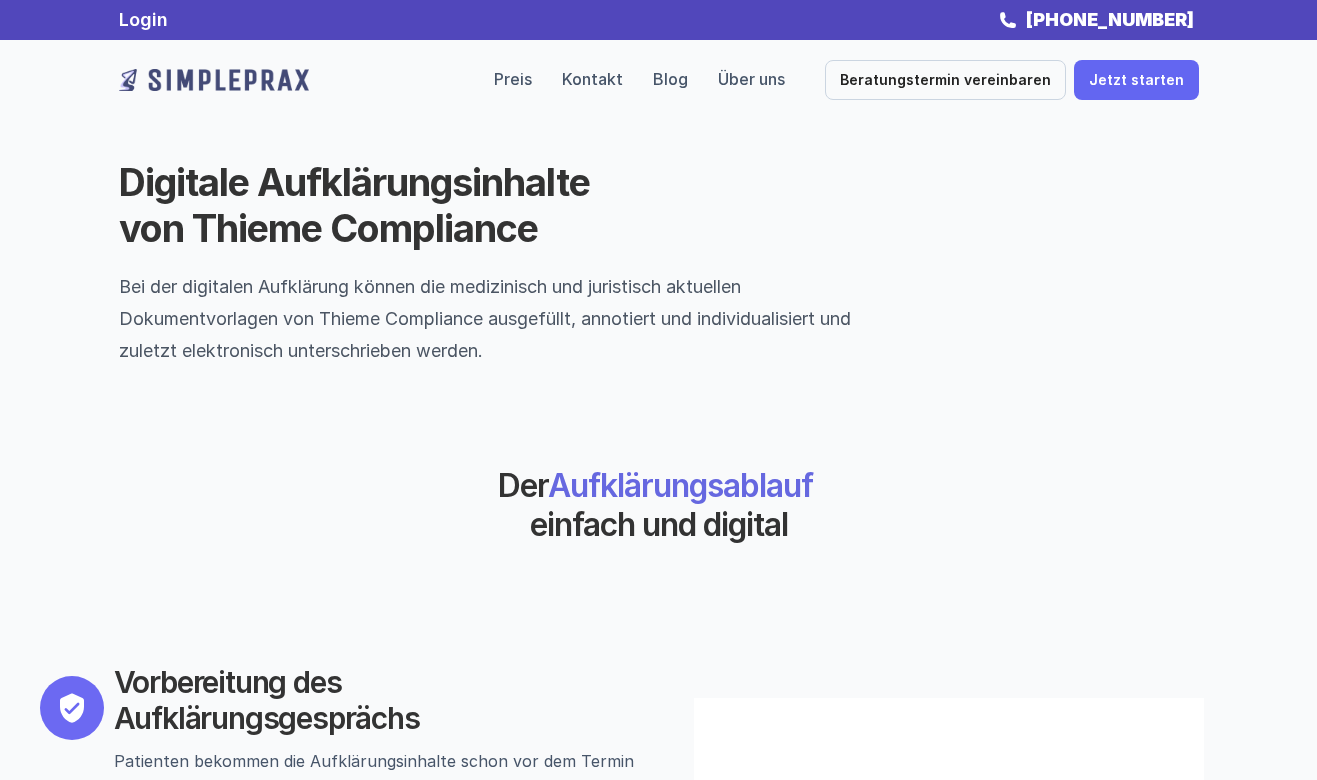 click on "Der  Aufklärungsablauf   einfach und digital Vorbereitung des Aufklärungsgesprächs Patienten bekommen die Aufklärungsinhalte schon vor dem Termin zugeschickt oder vor Ort im Wartezimmer ausgehändigt. Das Dokument wird automatisch mit den Patientenstammdaten aus der Praxissoftware vorbereitet.  Per E-Mail In die Terminbuchung integriert In der Praxis auf dem Praxistablet oder eigenem Smartphone Aufklärung und Annotation Vom Patienten vorbereitete Anamnesefragen können bearbeitet und vervollständigt werden. Während des Aufklärungsgesprächs kann das Dokument mit einem Tablet Stift annotiert werden. Einzeichnen wie auf Papier Informationen ergänzen und Notizen hinzufügen Wichtige Passagen markieren Digitale Unterschrift und automatische Archivierung Mit einem Tablet Stift kann das Aufklärungsdokument zur Einwilligung oder Ablehnung durch den Patienten und den aufklärenden Behandler unterschrieben werden." at bounding box center (659, 1142) 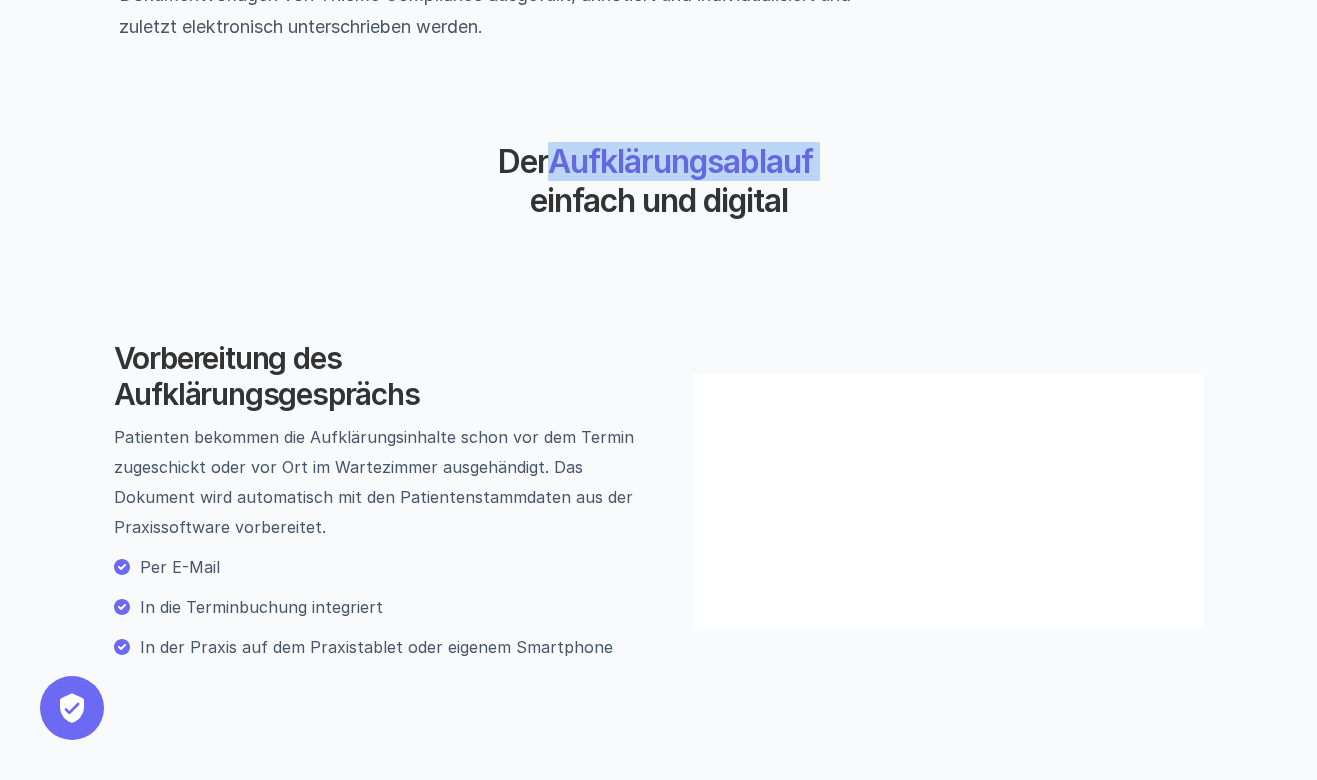 drag, startPoint x: 557, startPoint y: 163, endPoint x: 879, endPoint y: 163, distance: 322 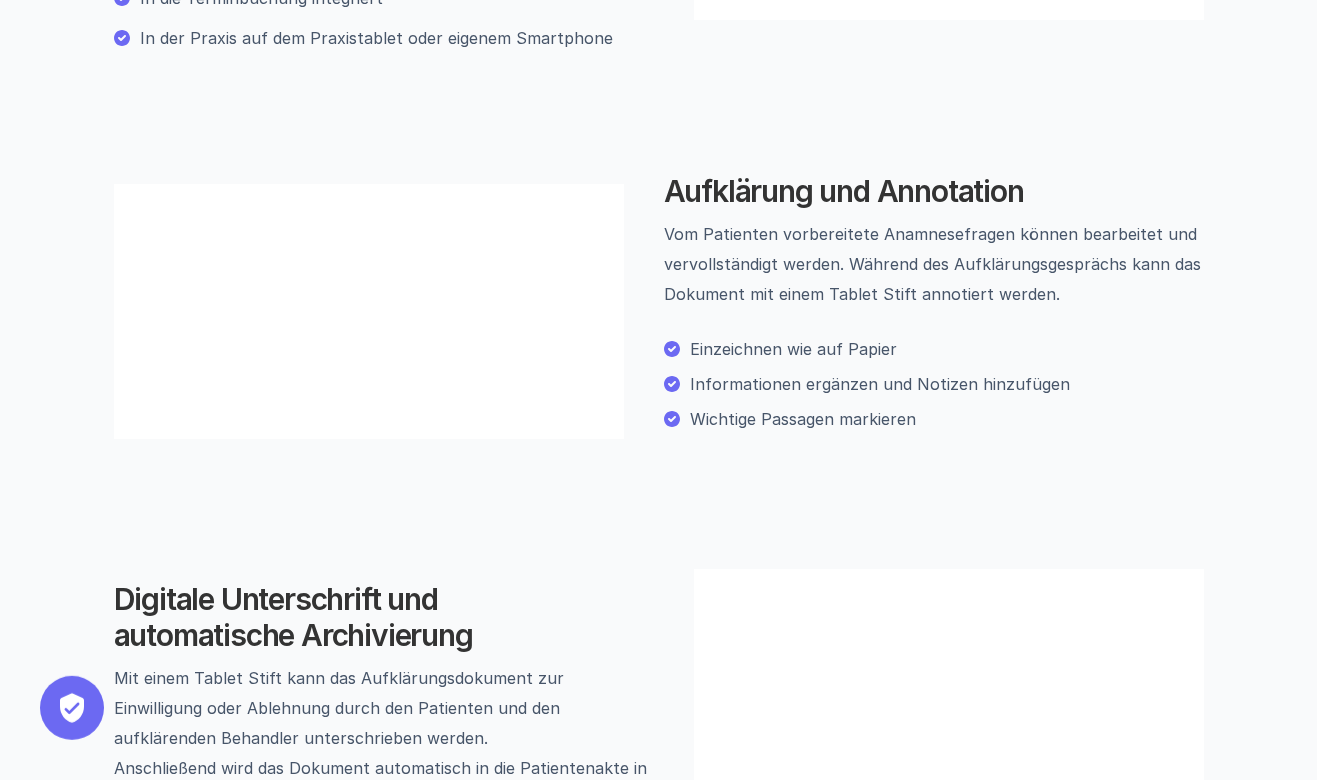 scroll, scrollTop: 972, scrollLeft: 0, axis: vertical 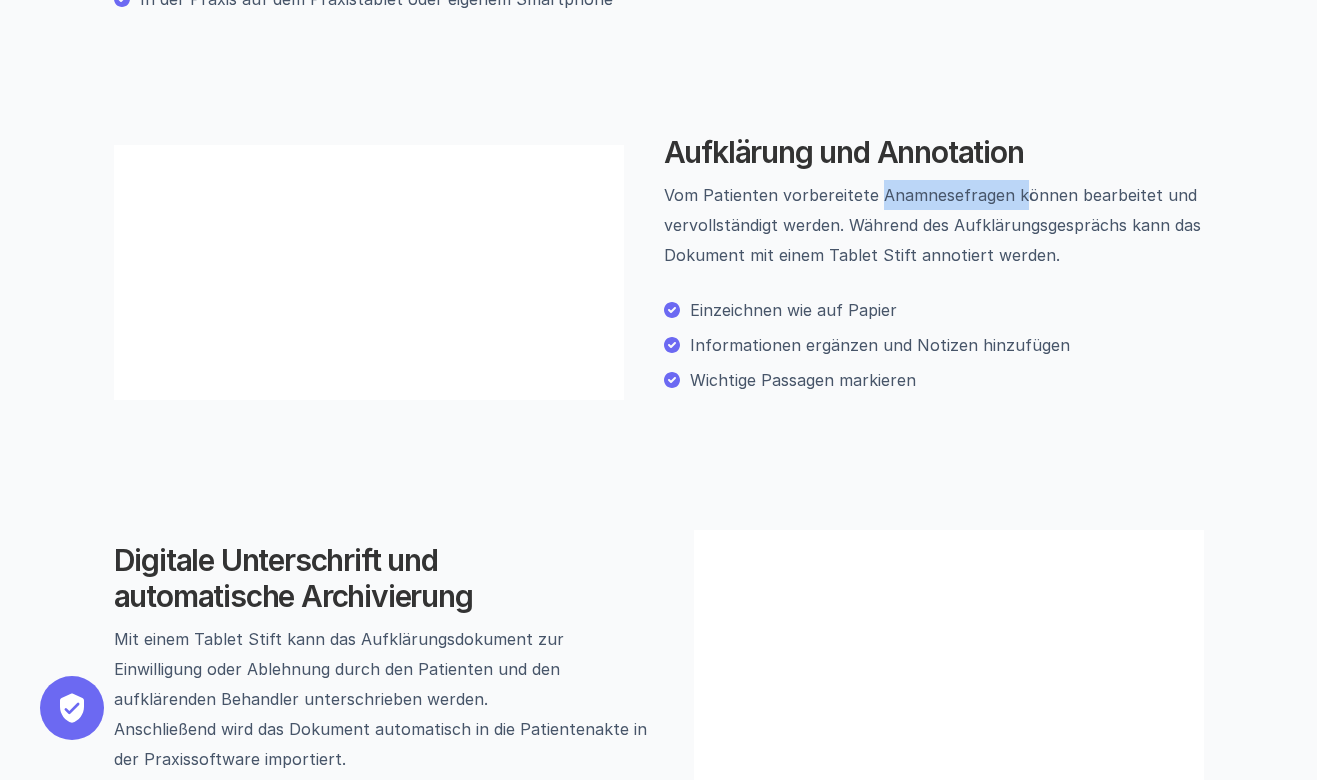 drag, startPoint x: 893, startPoint y: 313, endPoint x: 1008, endPoint y: 314, distance: 115.00435 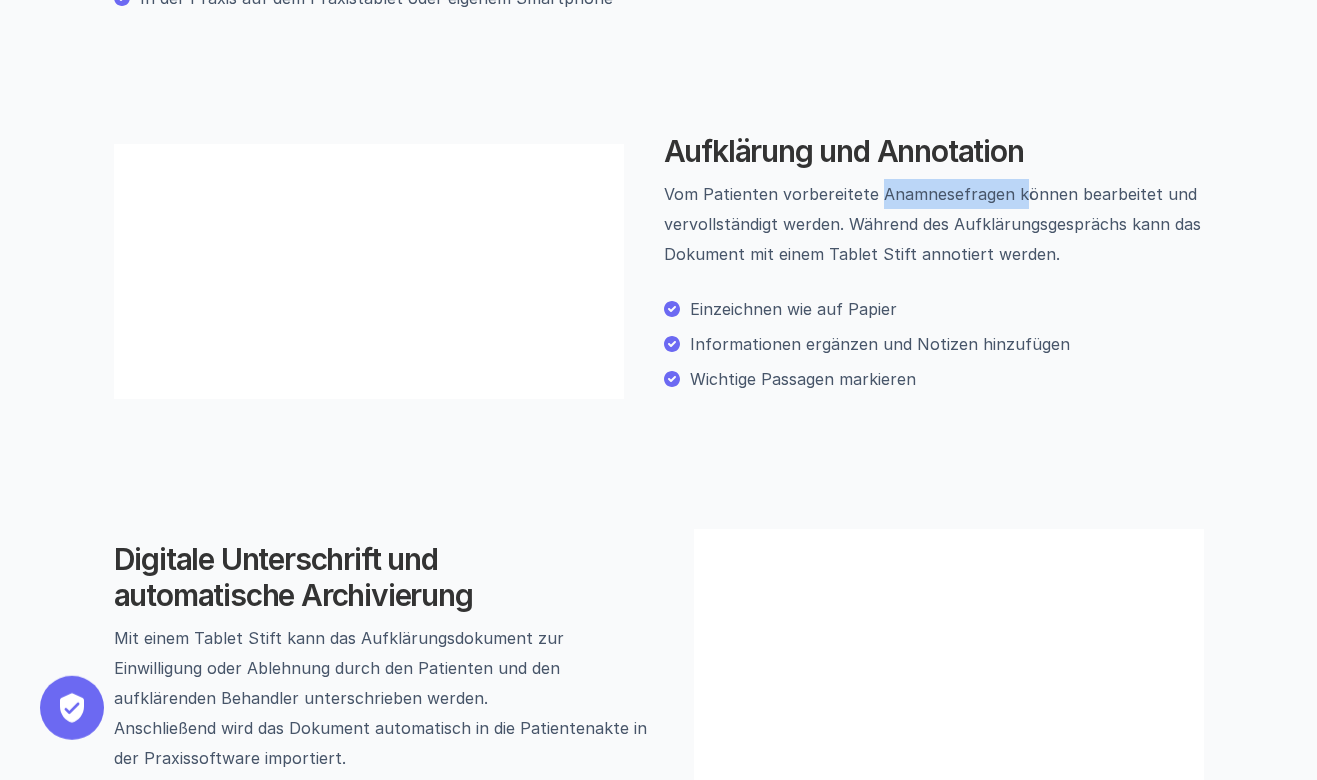 scroll, scrollTop: 972, scrollLeft: 0, axis: vertical 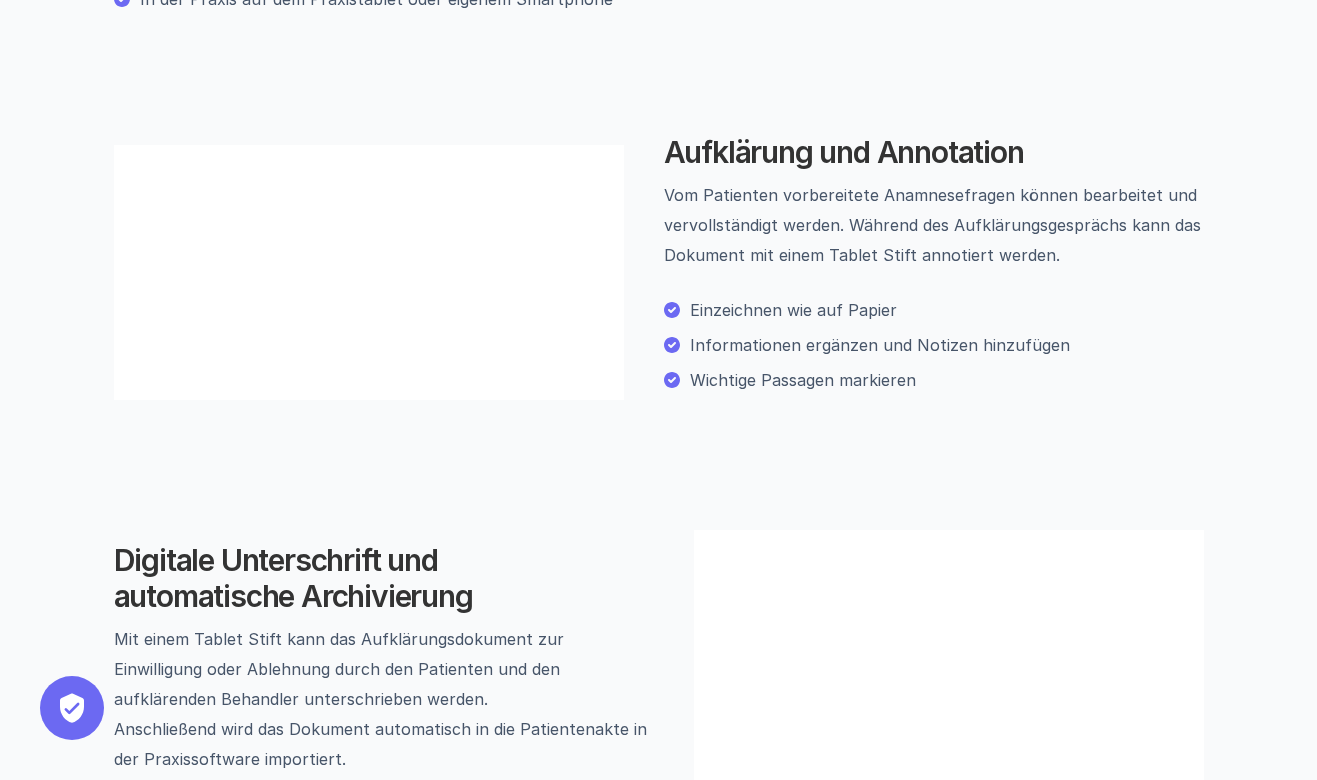 click on "Vom Patienten vorbereitete Anamnesefragen können bearbeitet und vervollständigt werden. Während des Aufklärungsgesprächs kann das Dokument mit einem Tablet Stift annotiert werden." at bounding box center (934, 225) 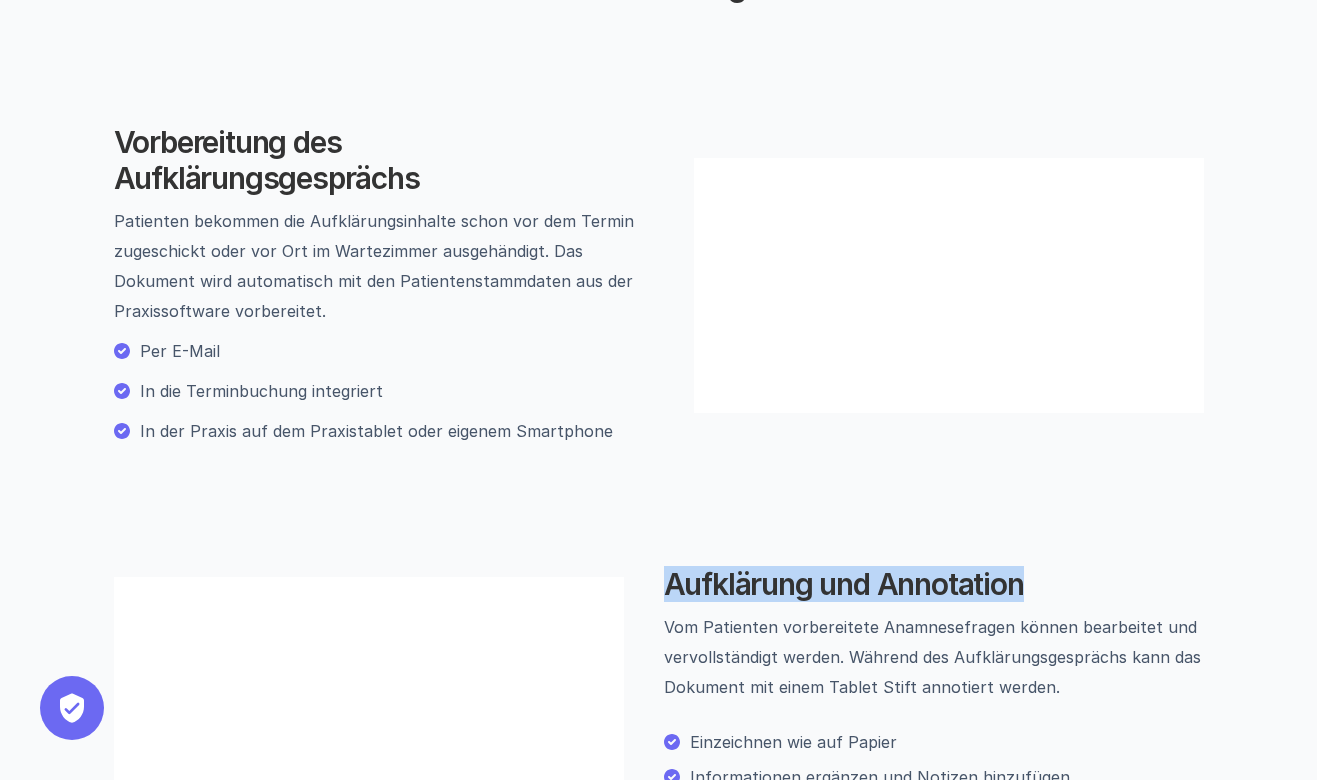 drag, startPoint x: 674, startPoint y: 701, endPoint x: 1051, endPoint y: 699, distance: 377.0053 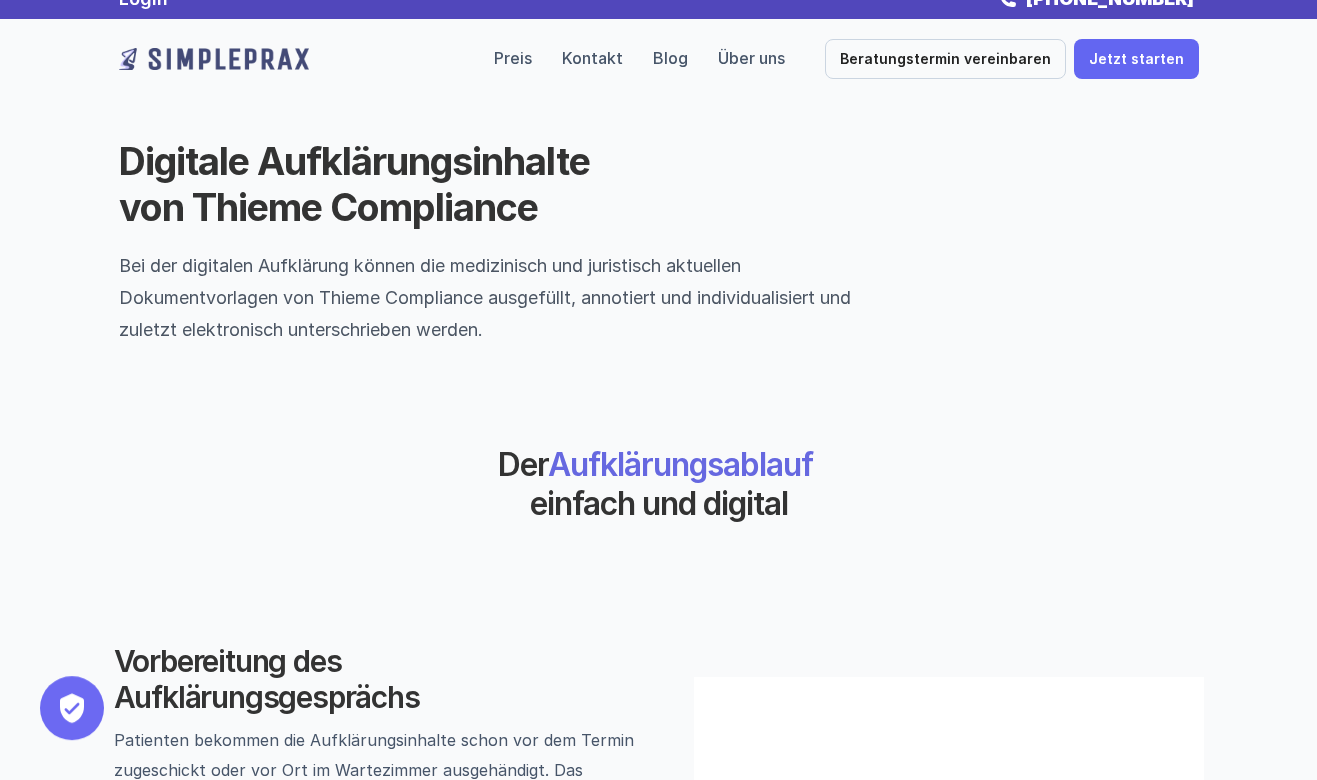 scroll, scrollTop: 0, scrollLeft: 0, axis: both 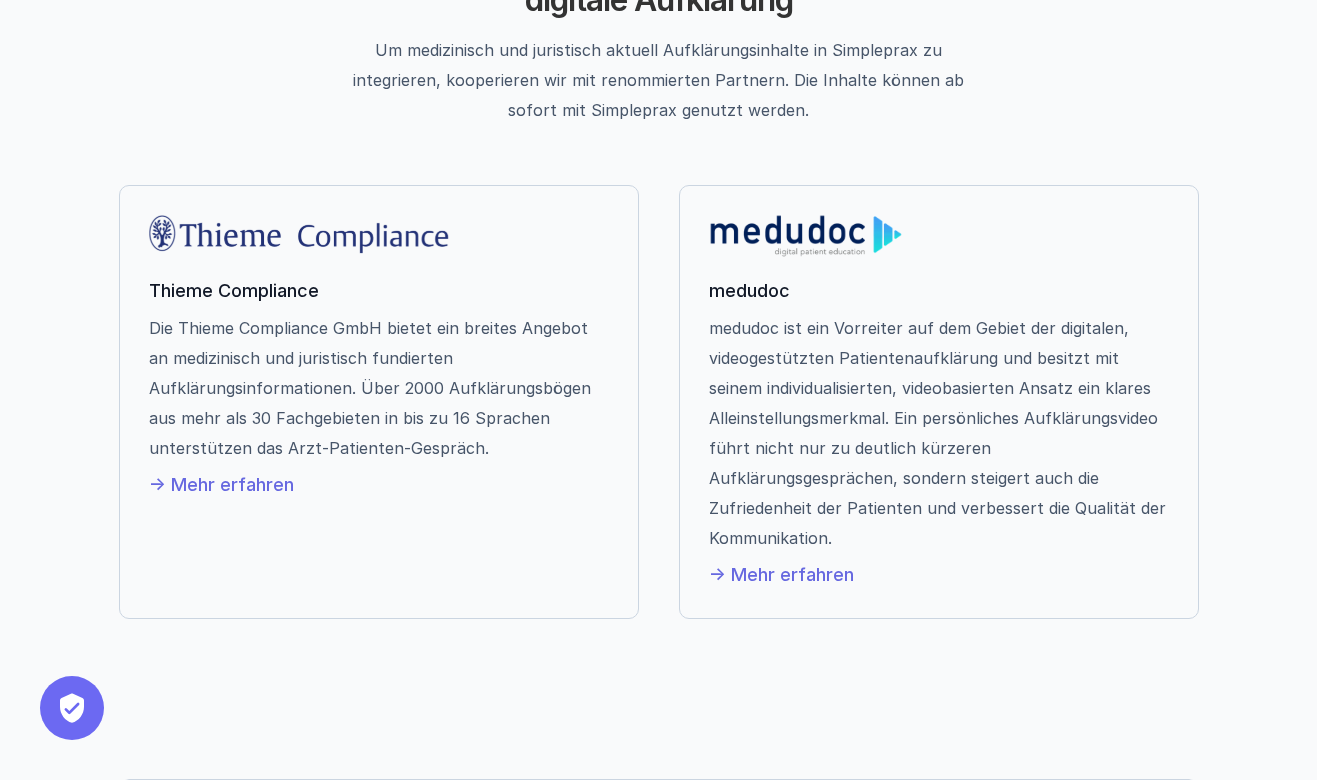 click on "-> Mehr erfahren" at bounding box center [781, 575] 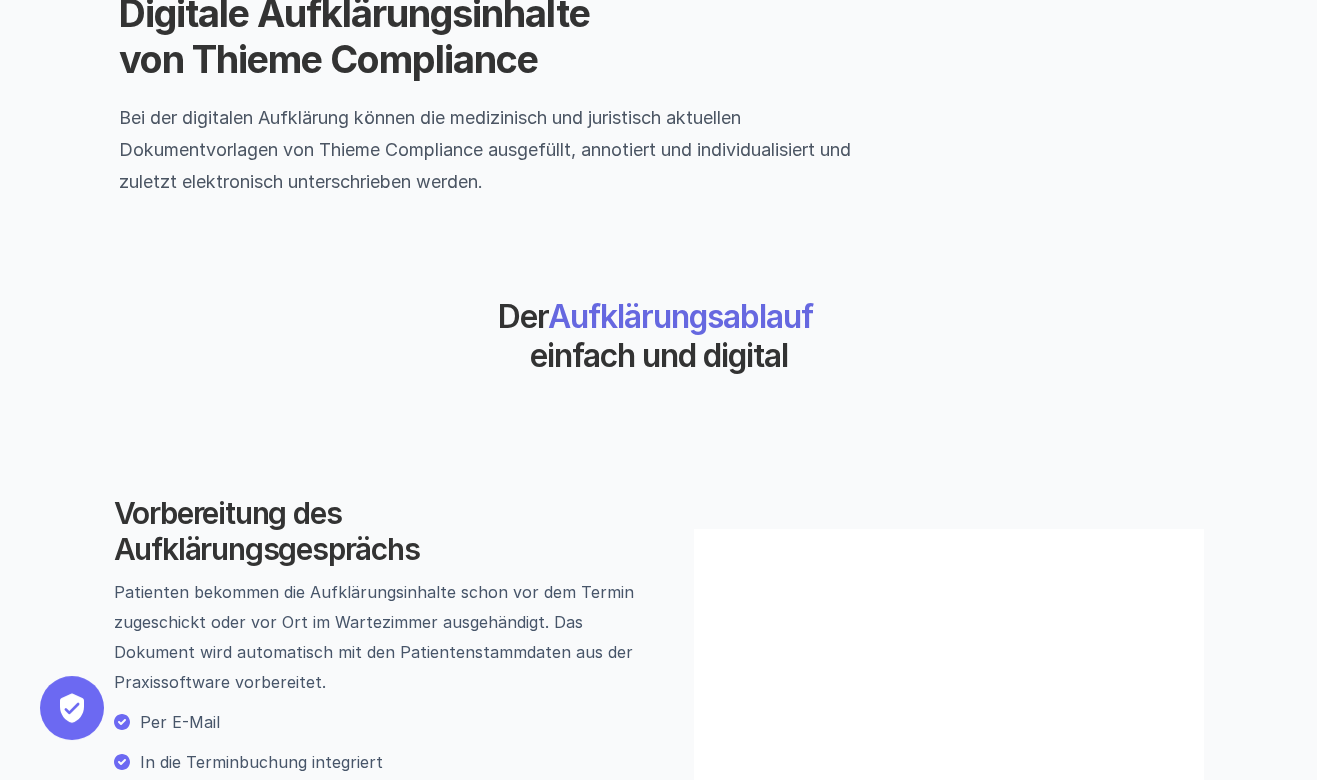 scroll, scrollTop: 108, scrollLeft: 0, axis: vertical 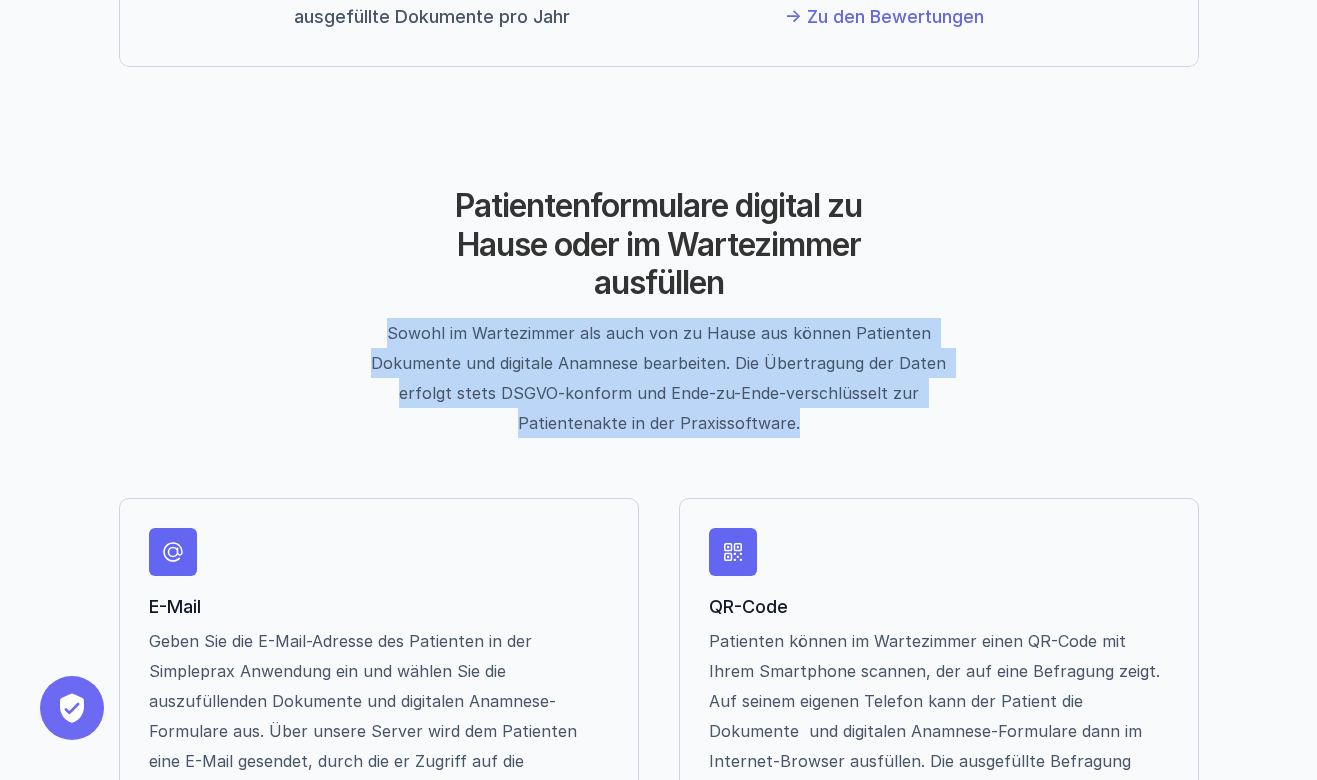 drag, startPoint x: 334, startPoint y: 328, endPoint x: 761, endPoint y: 436, distance: 440.44635 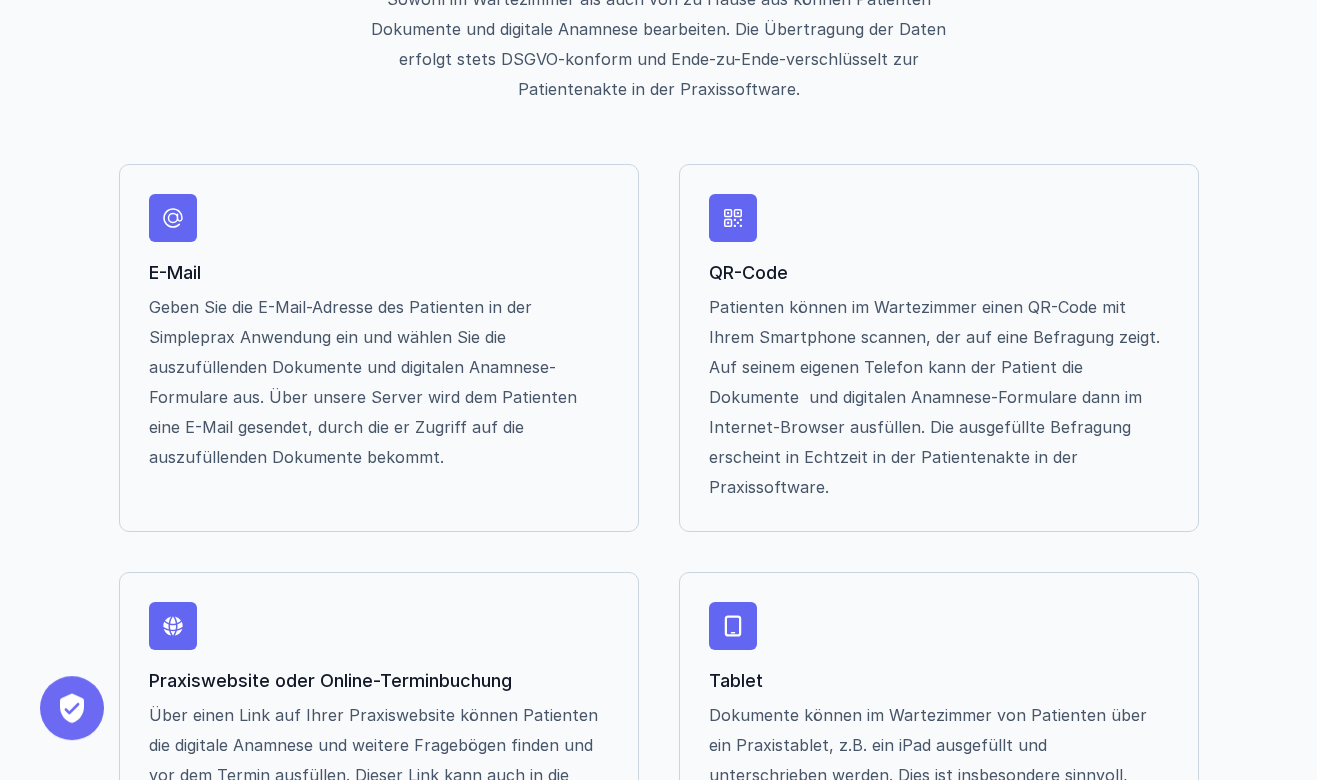 scroll, scrollTop: 3215, scrollLeft: 0, axis: vertical 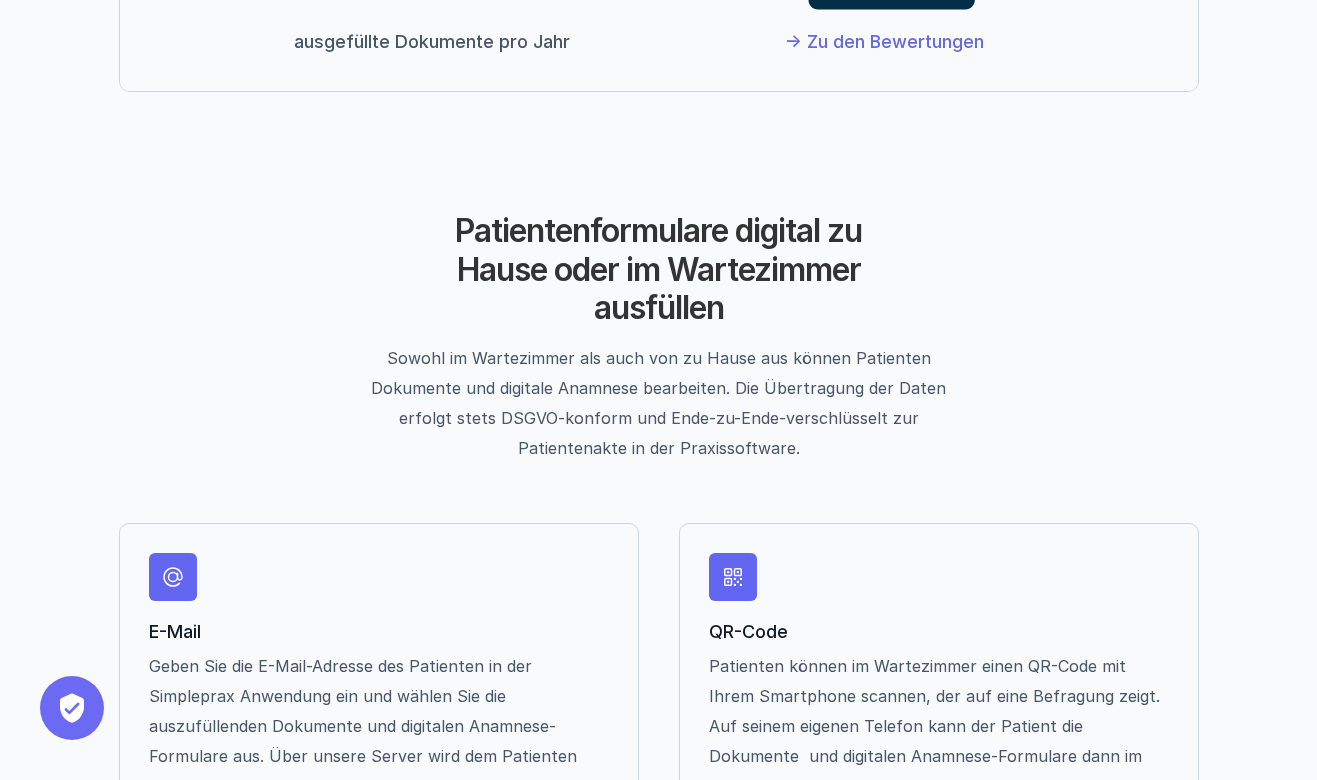 click on "Sowohl im Wartezimmer als auch von zu Hause aus können Patienten Dokumente und digitale Anamnese bearbeiten. Die Übertragung der Daten erfolgt stets DSGVO-konform und Ende-zu-Ende-verschlüsselt zur Patientenakte in der Praxissoftware." at bounding box center [658, 403] 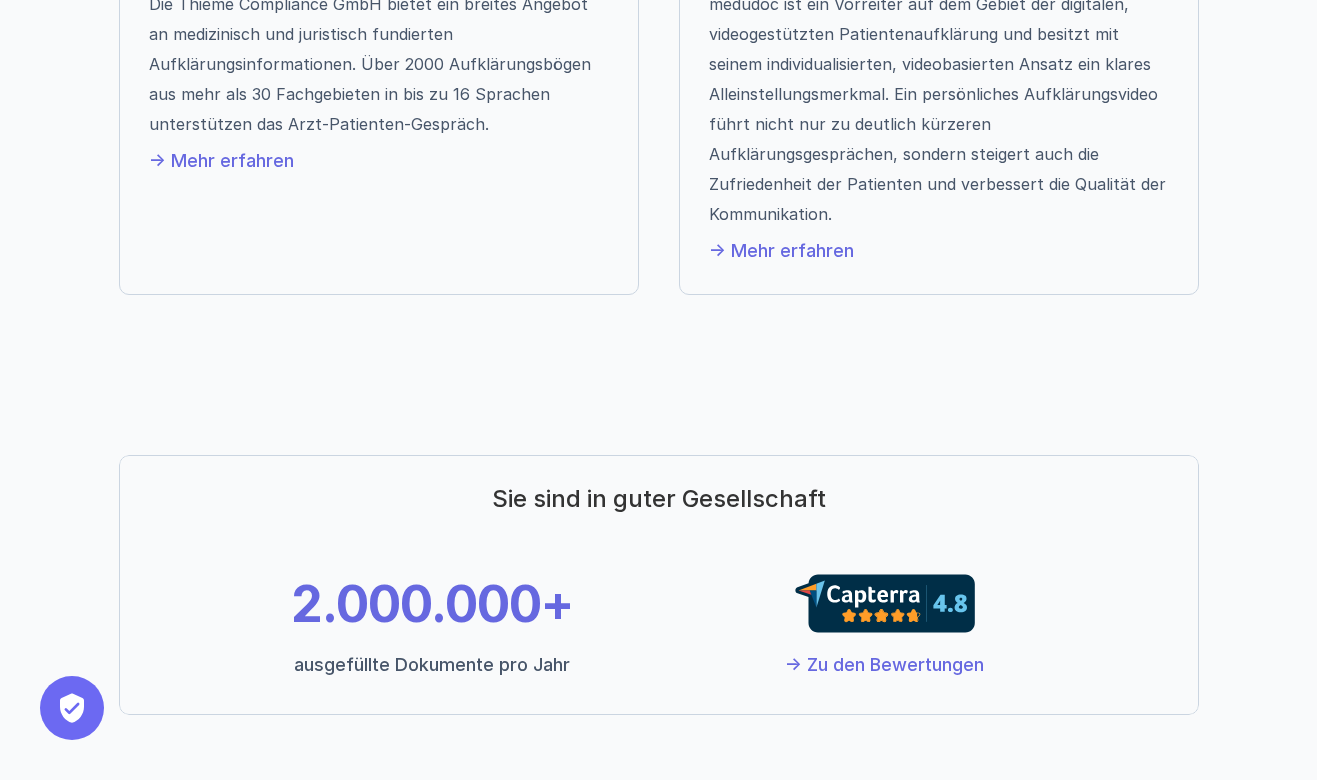 scroll, scrollTop: 3024, scrollLeft: 0, axis: vertical 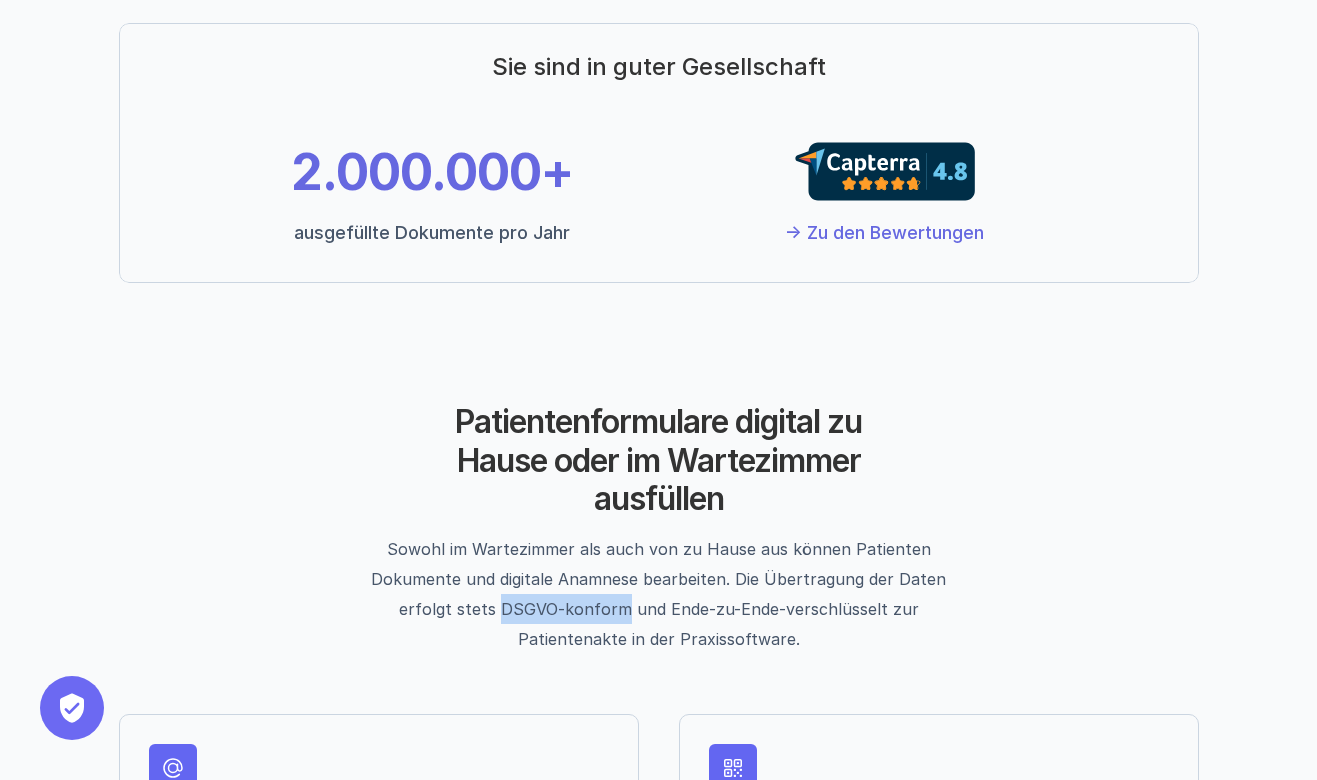 drag, startPoint x: 398, startPoint y: 605, endPoint x: 504, endPoint y: 602, distance: 106.04244 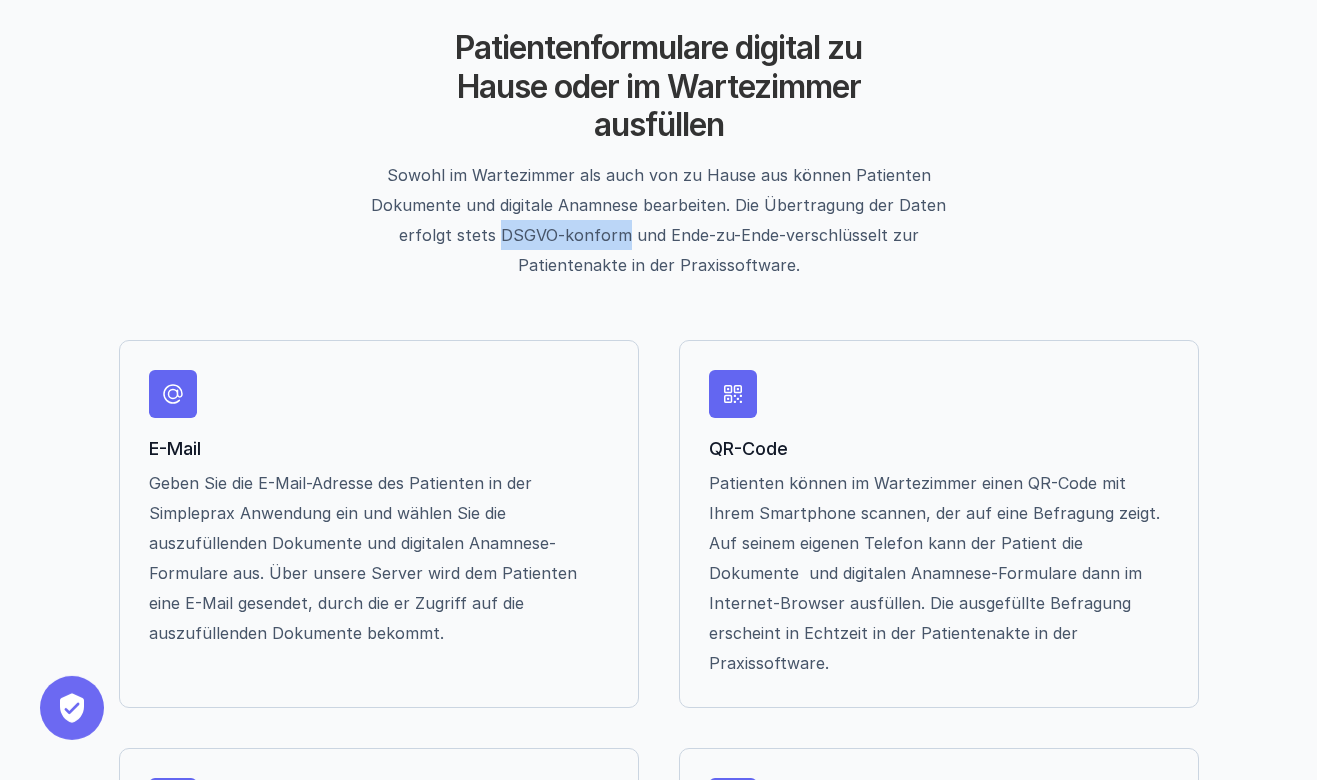 scroll, scrollTop: 3348, scrollLeft: 0, axis: vertical 